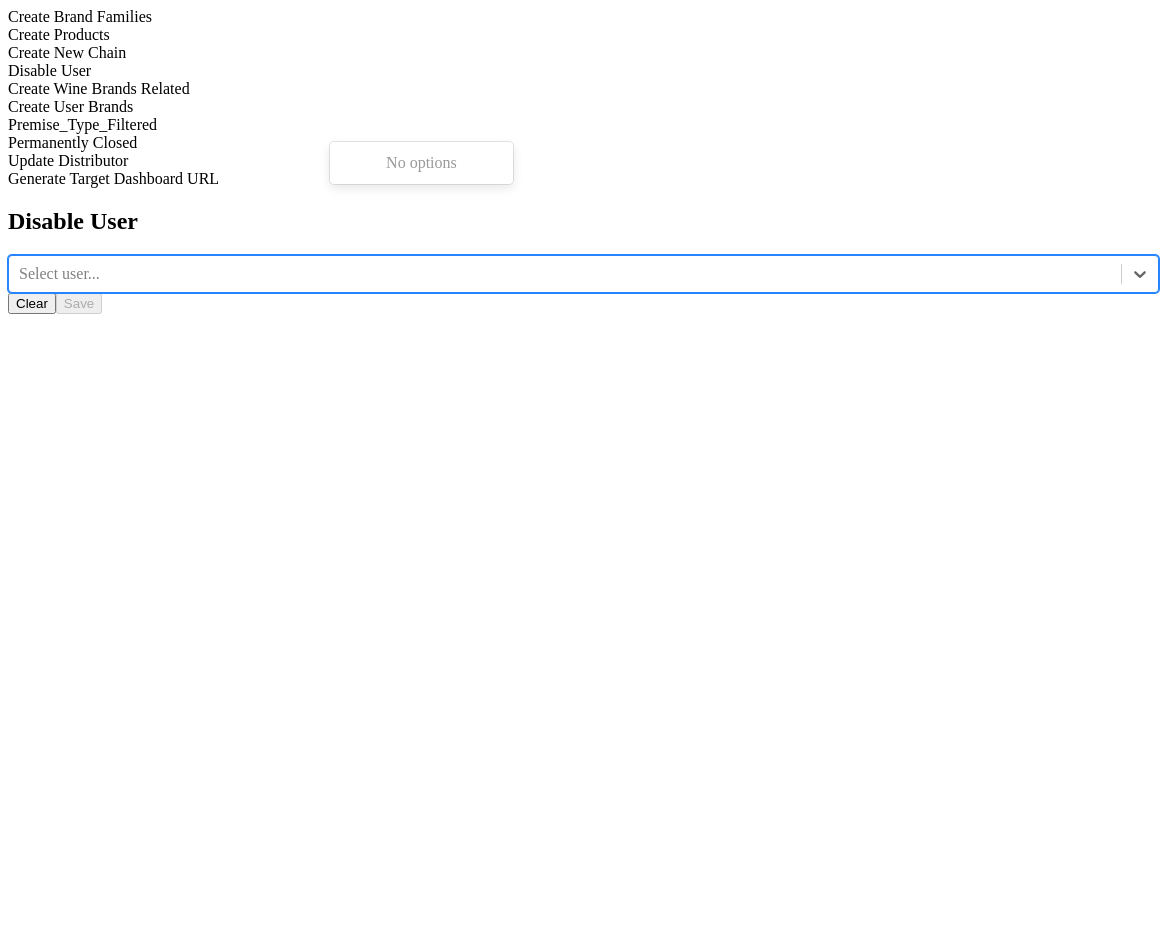 scroll, scrollTop: 0, scrollLeft: 0, axis: both 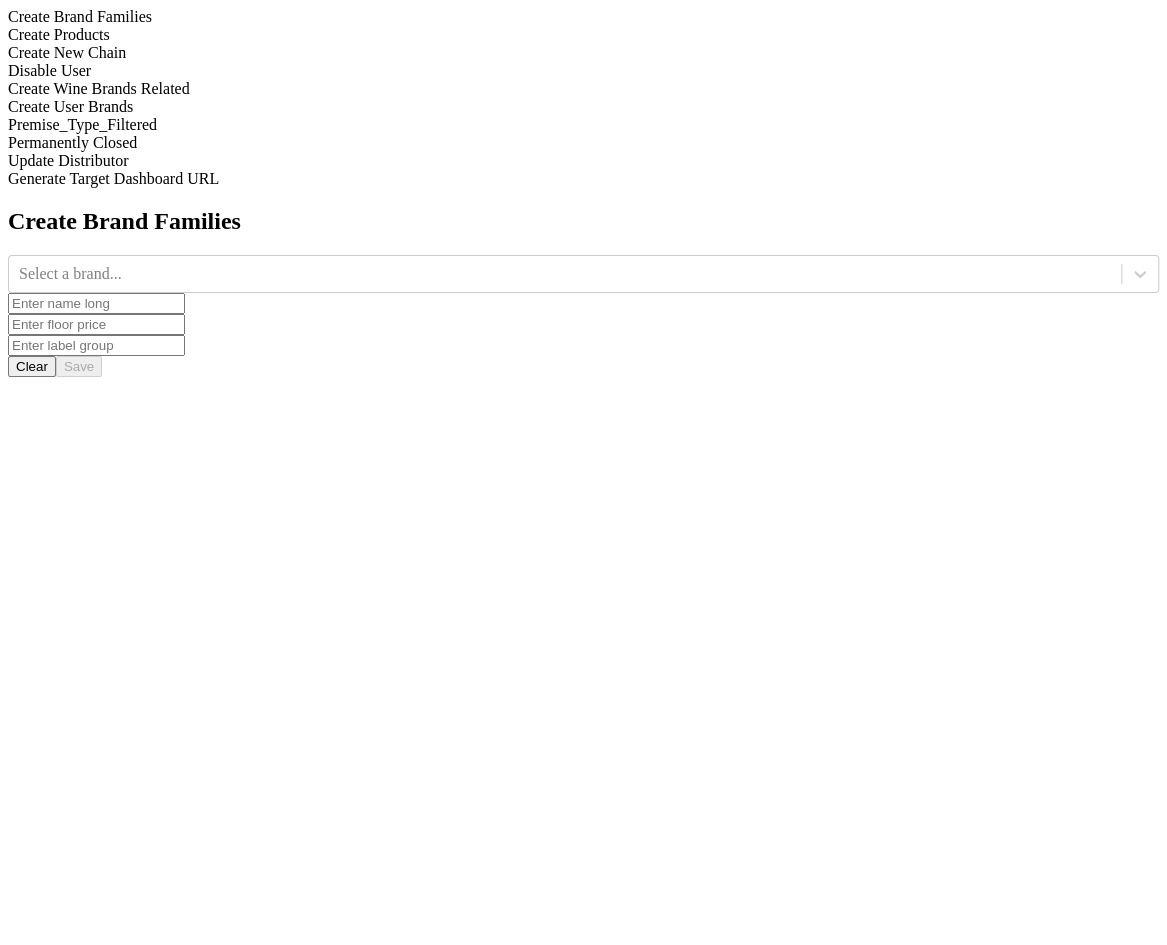 click on "Disable User" at bounding box center [583, 71] 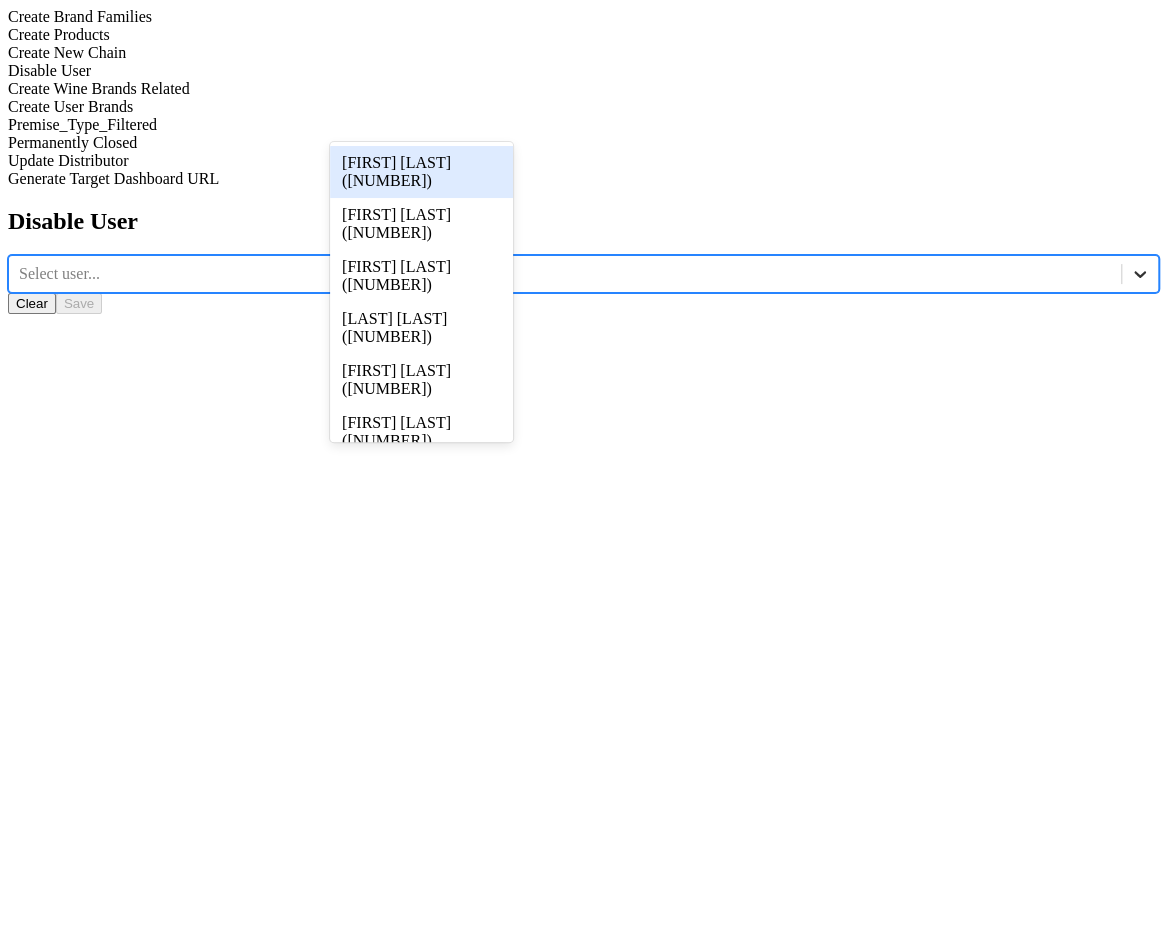 click at bounding box center [1140, 274] 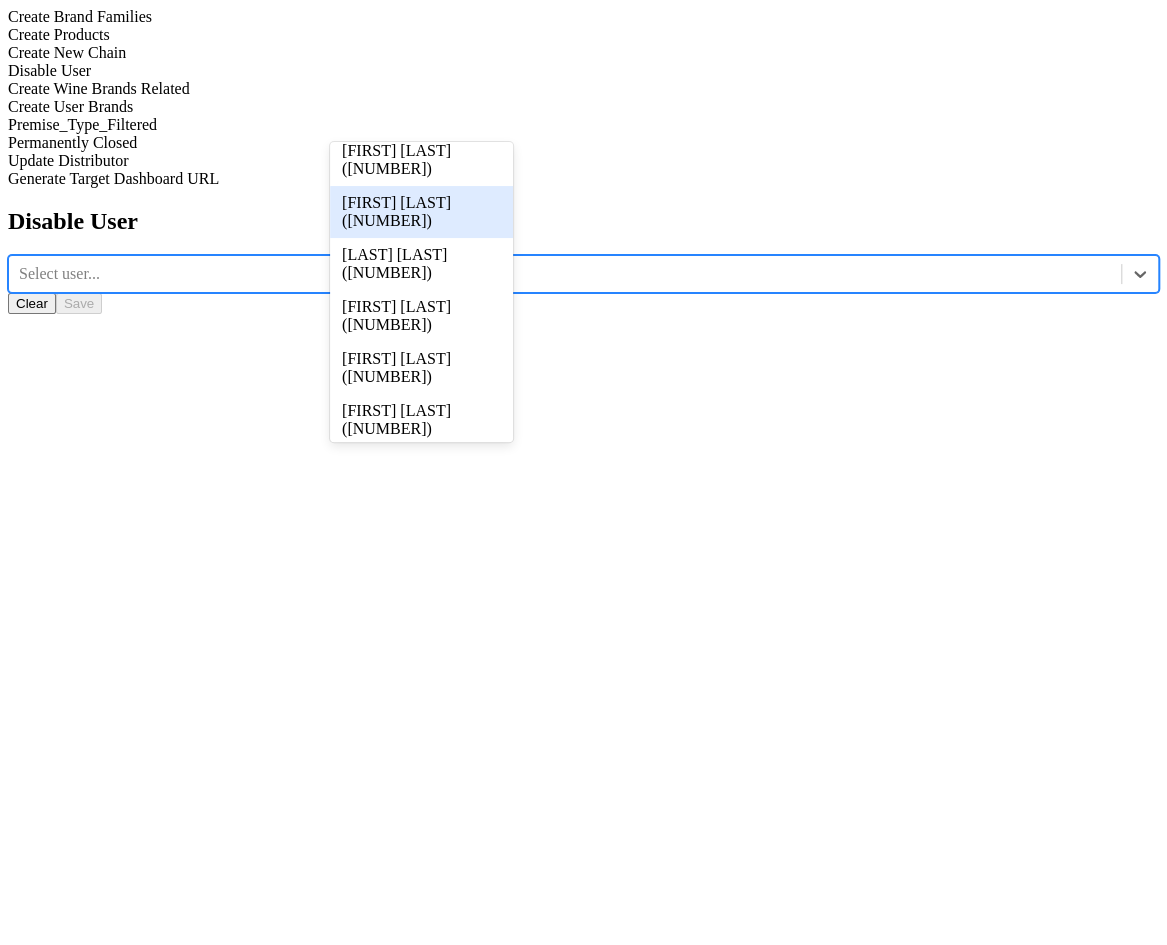 scroll, scrollTop: 0, scrollLeft: 0, axis: both 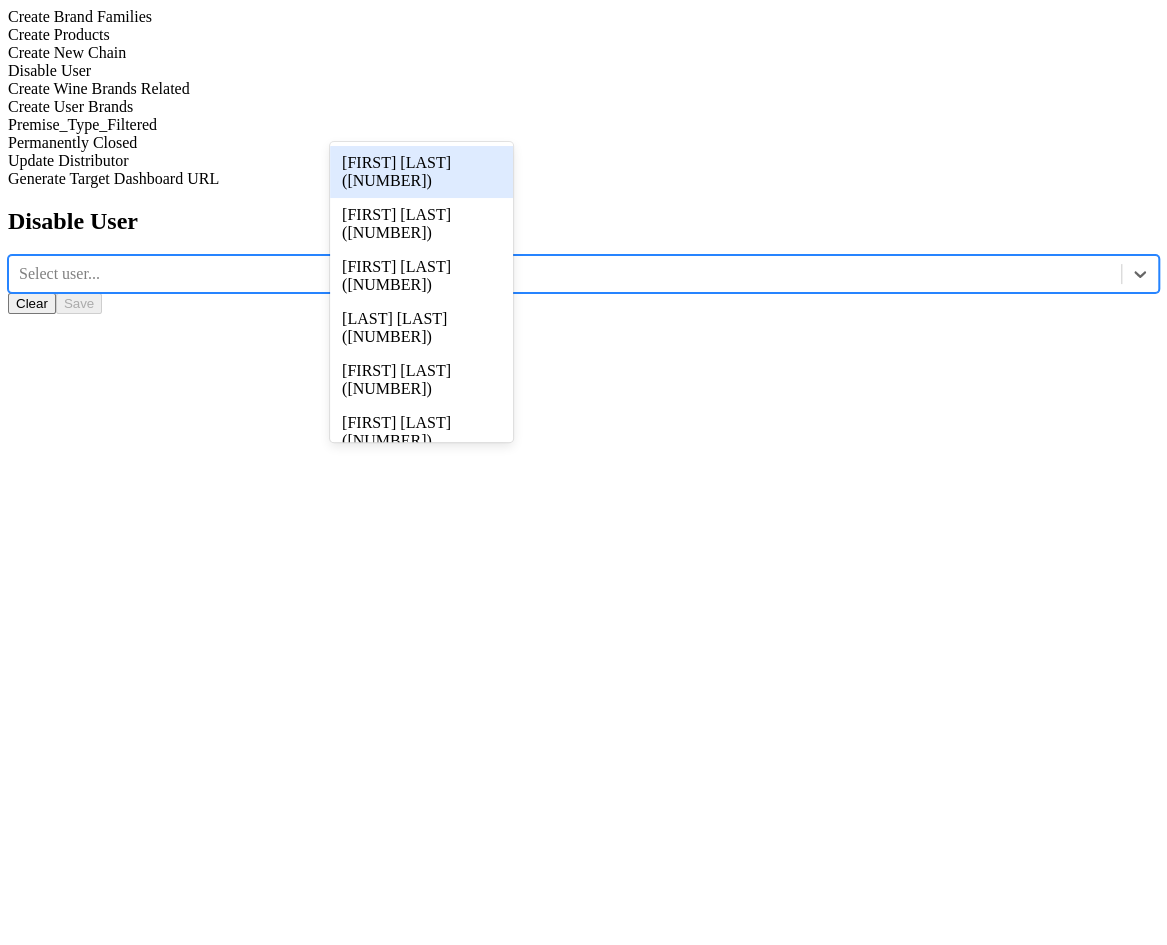 click on "Select user..." at bounding box center [565, 274] 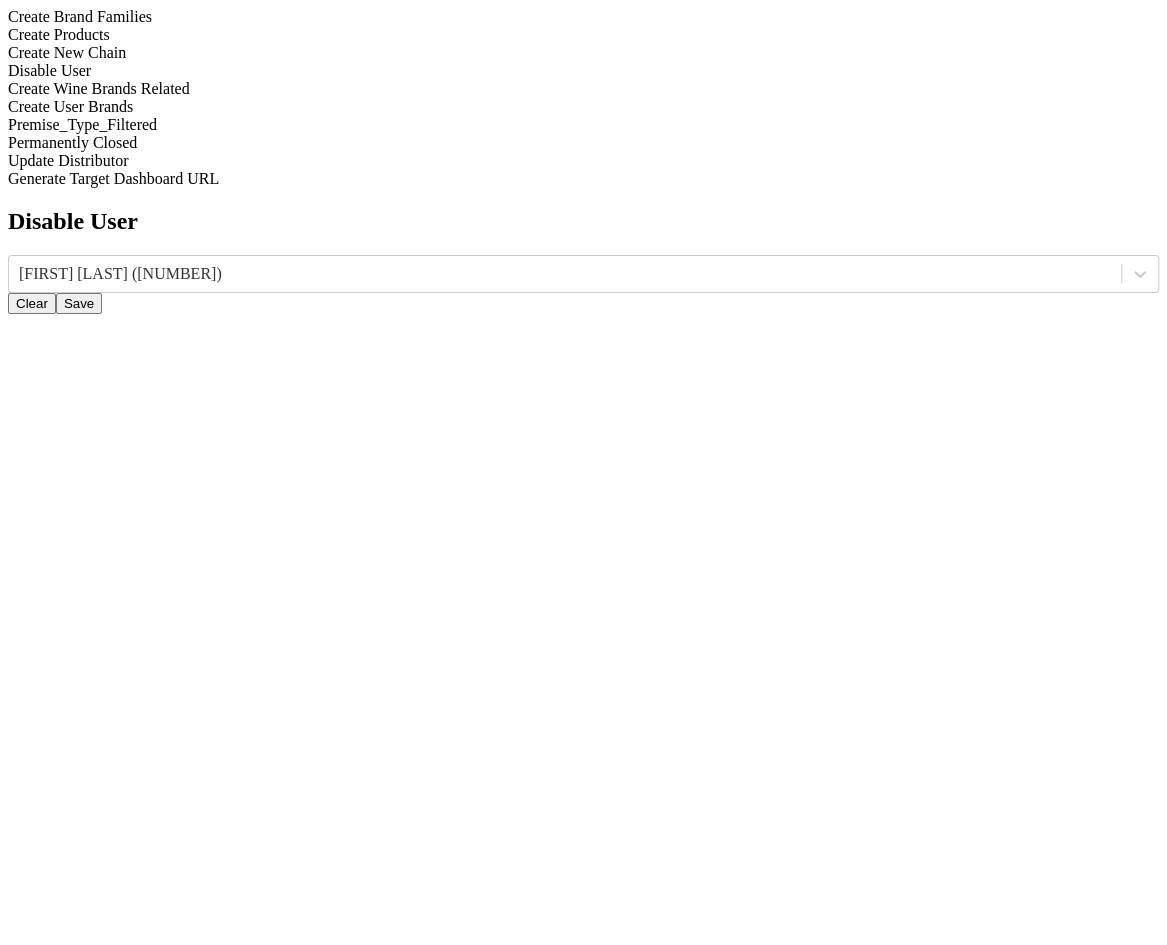 click on "Clear" at bounding box center [32, 303] 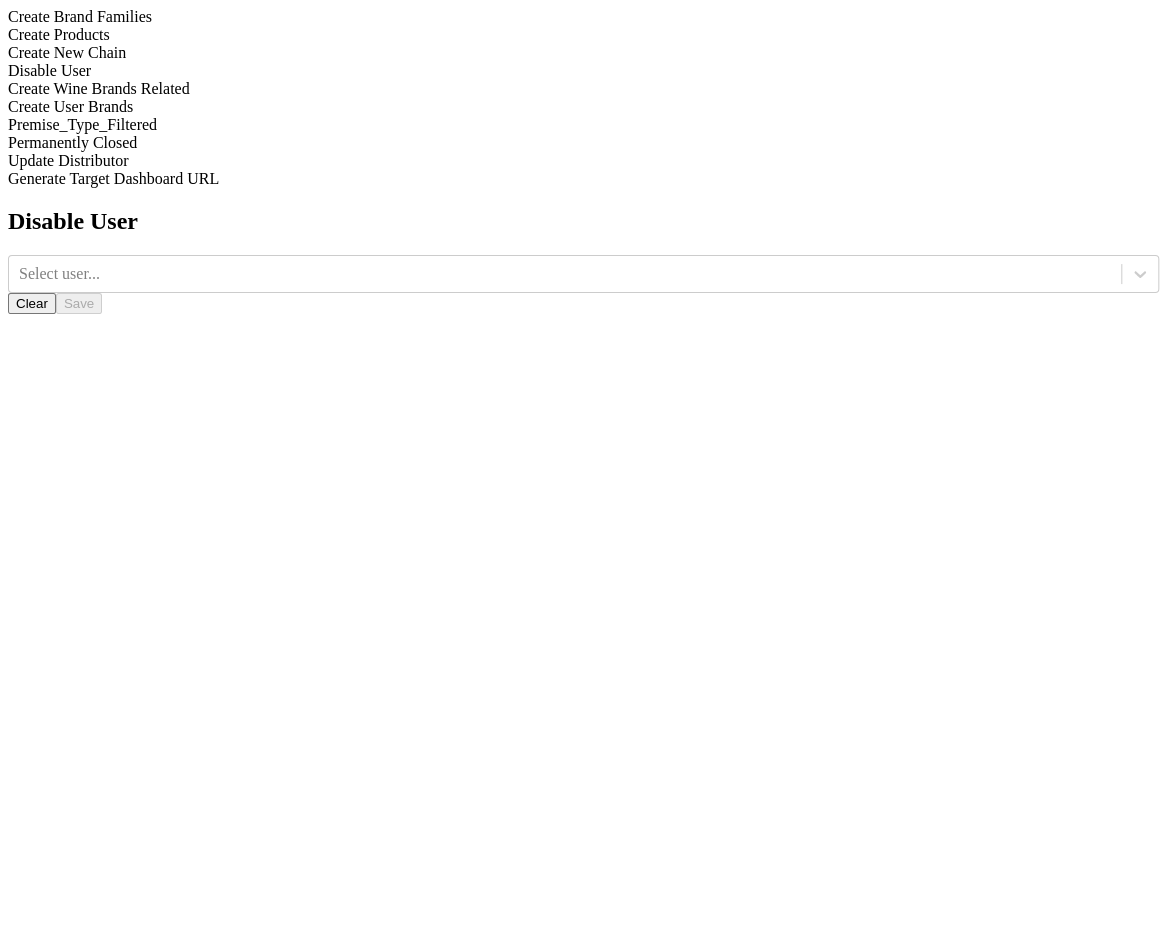 click on "Clear" at bounding box center (32, 303) 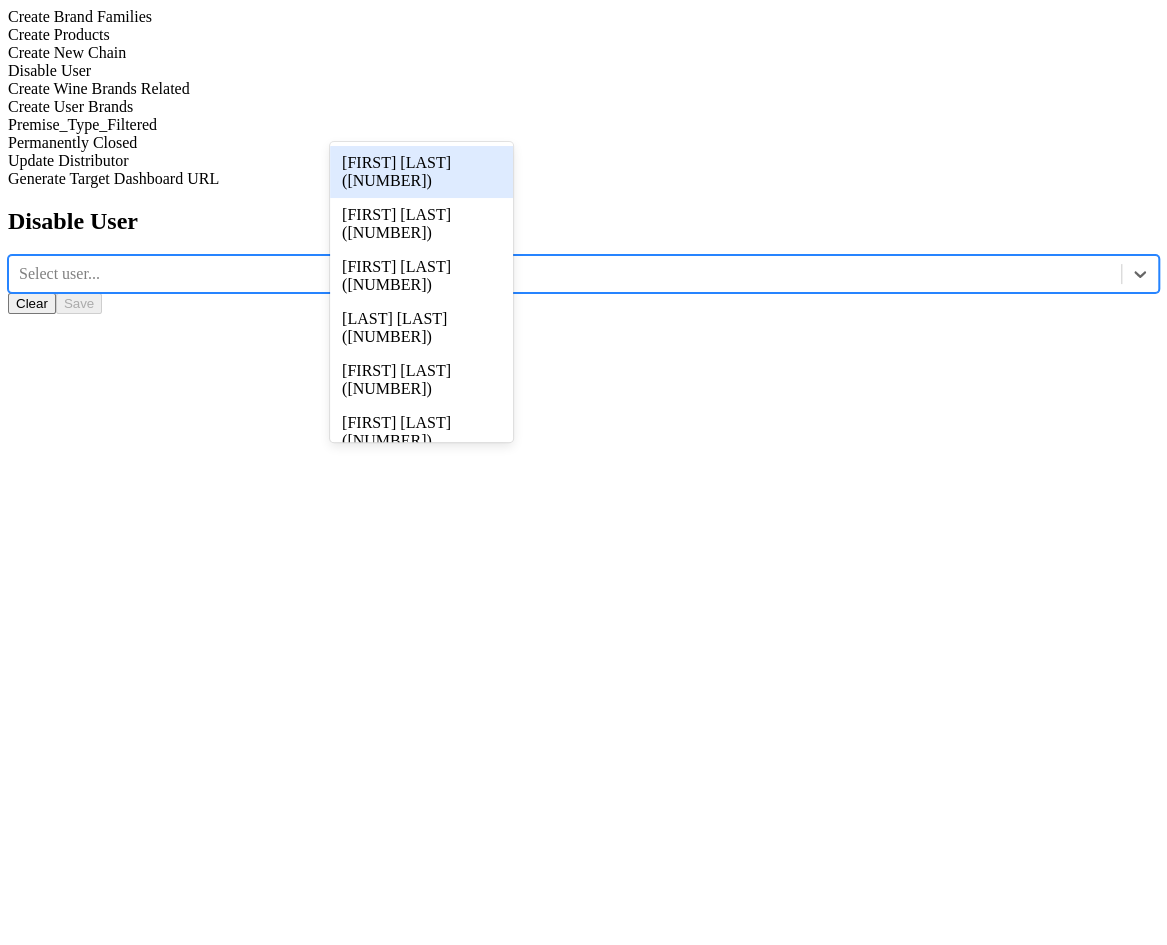 click on "Select user..." at bounding box center [565, 274] 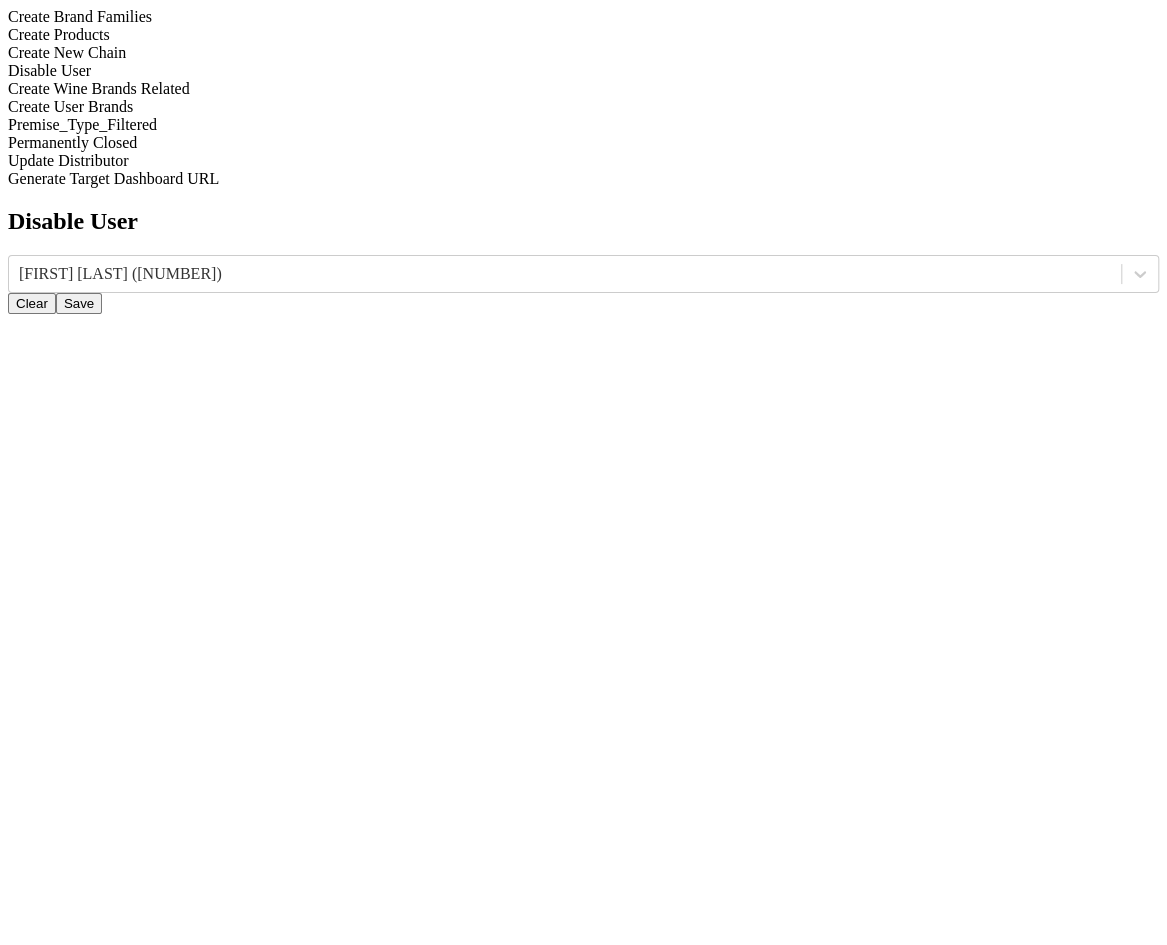 click on "Save" at bounding box center [79, 303] 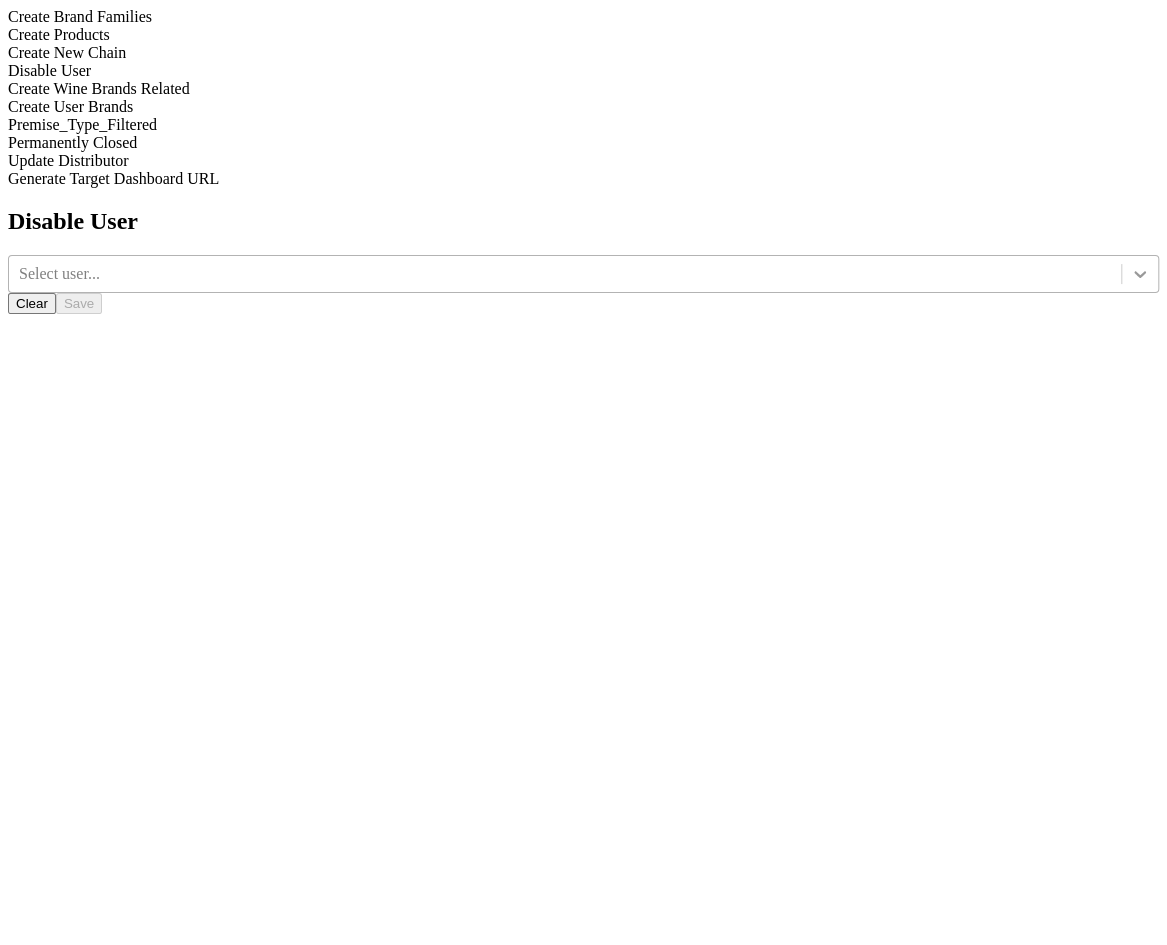 click 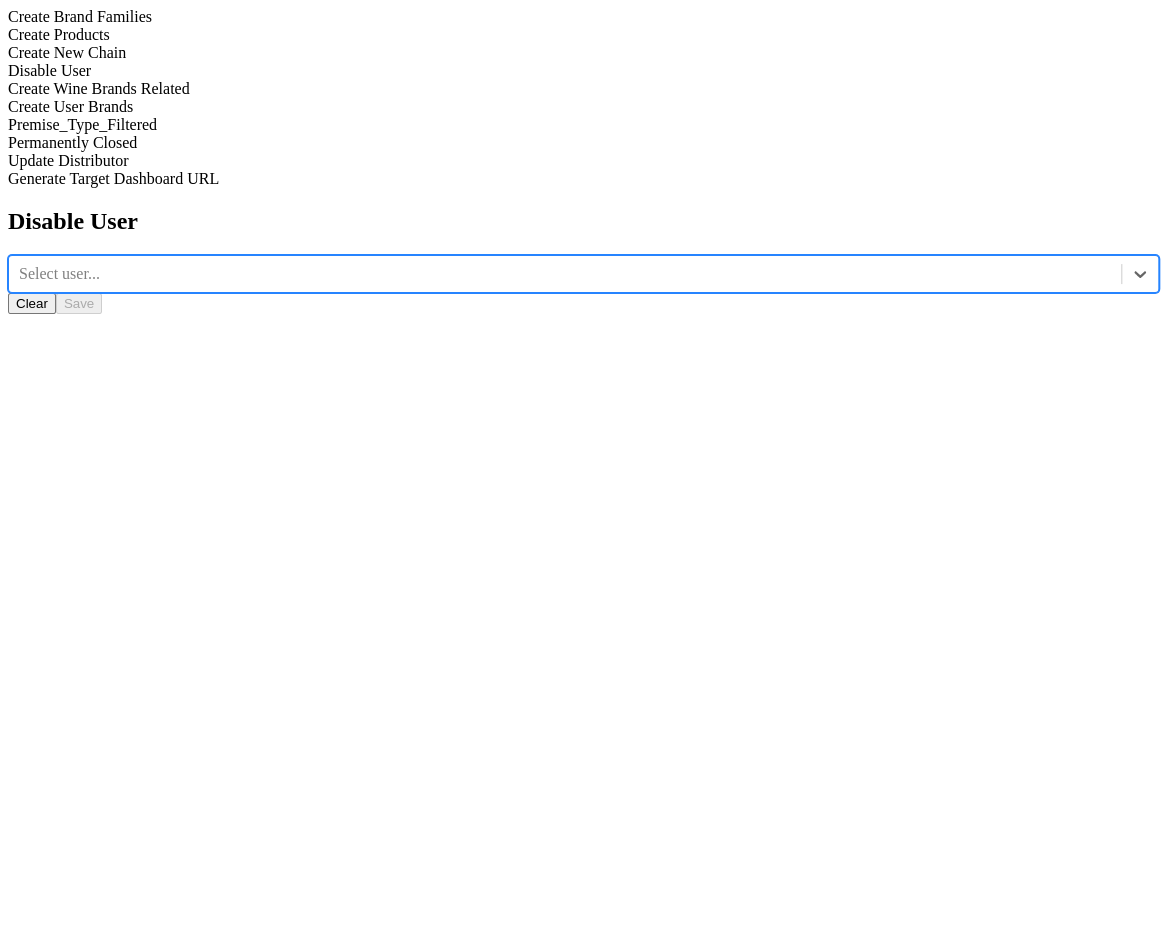 click on "Create Wine Brands Related" at bounding box center (583, 89) 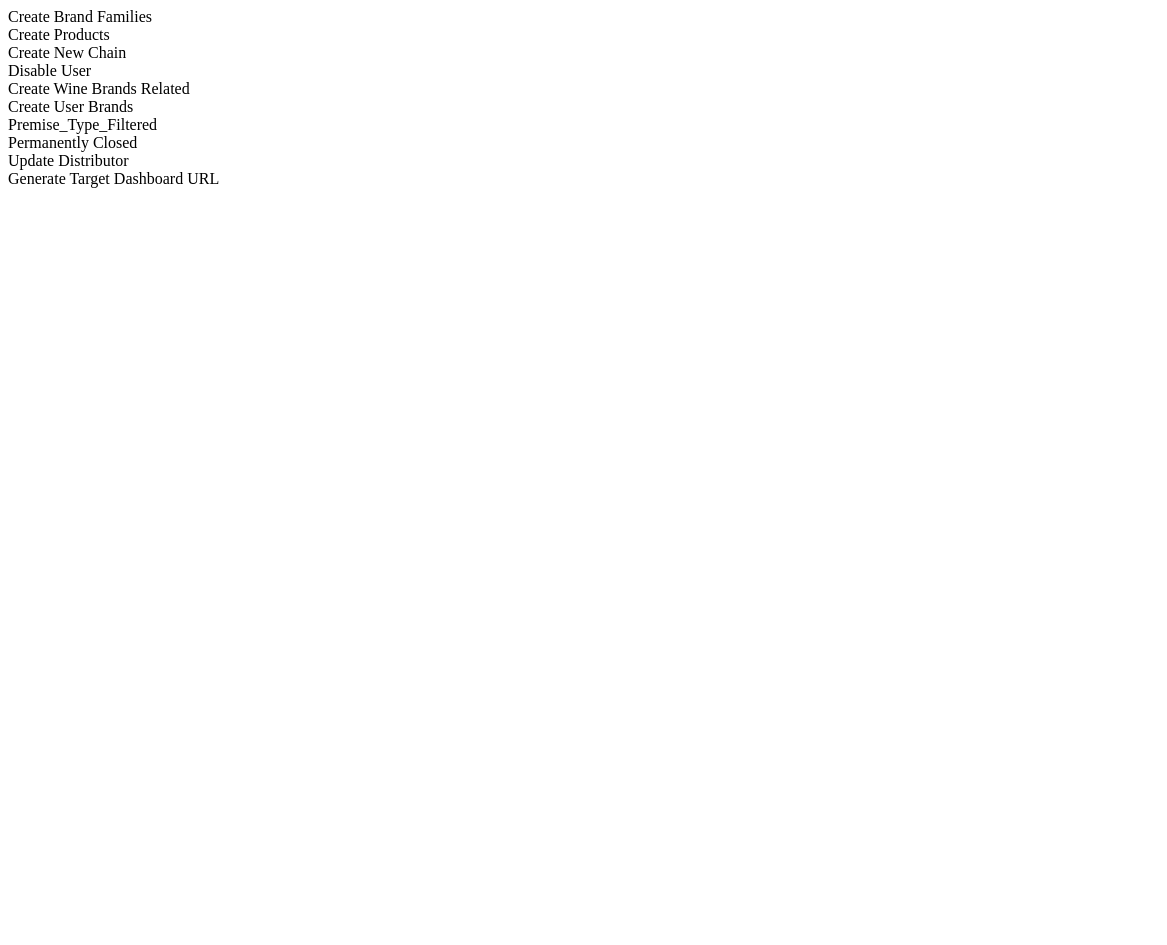 click on "Disable User" at bounding box center (583, 71) 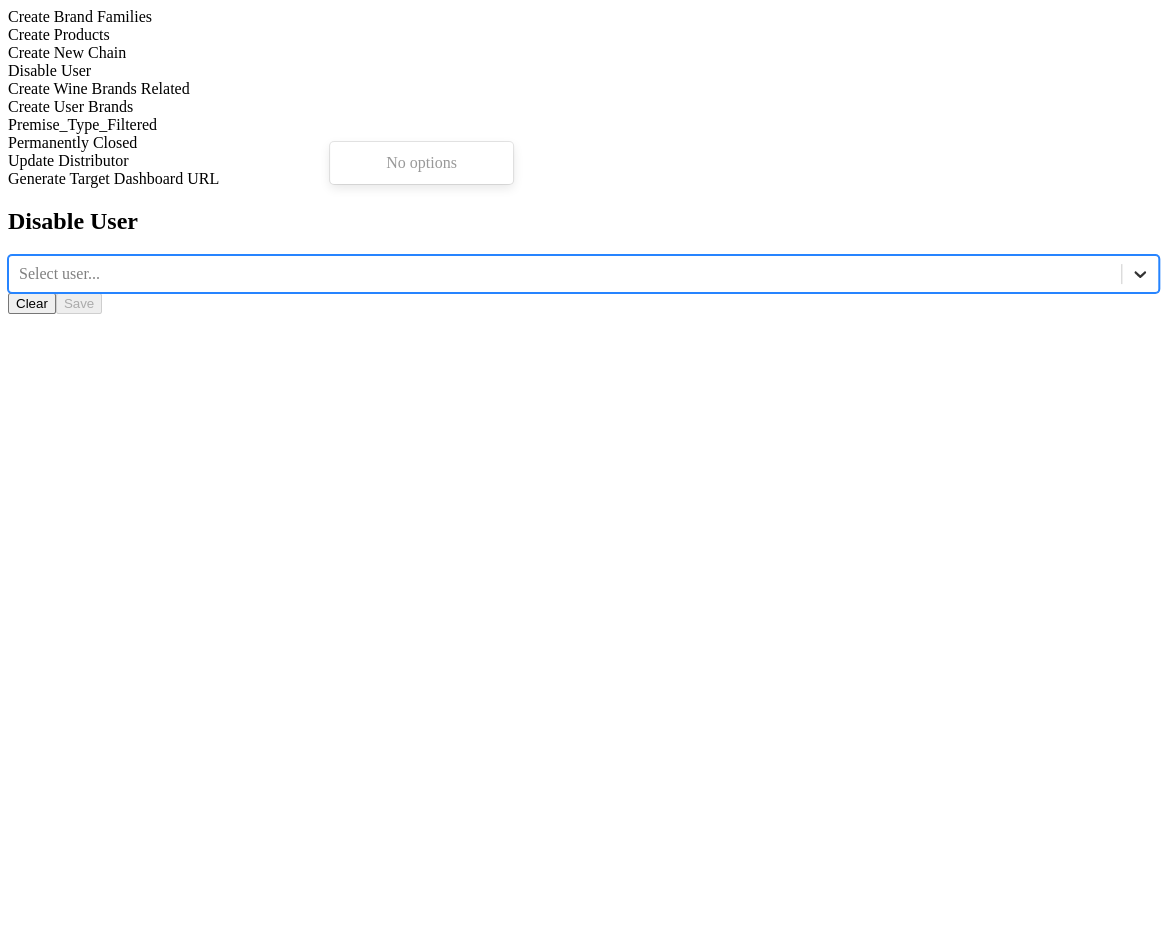 click 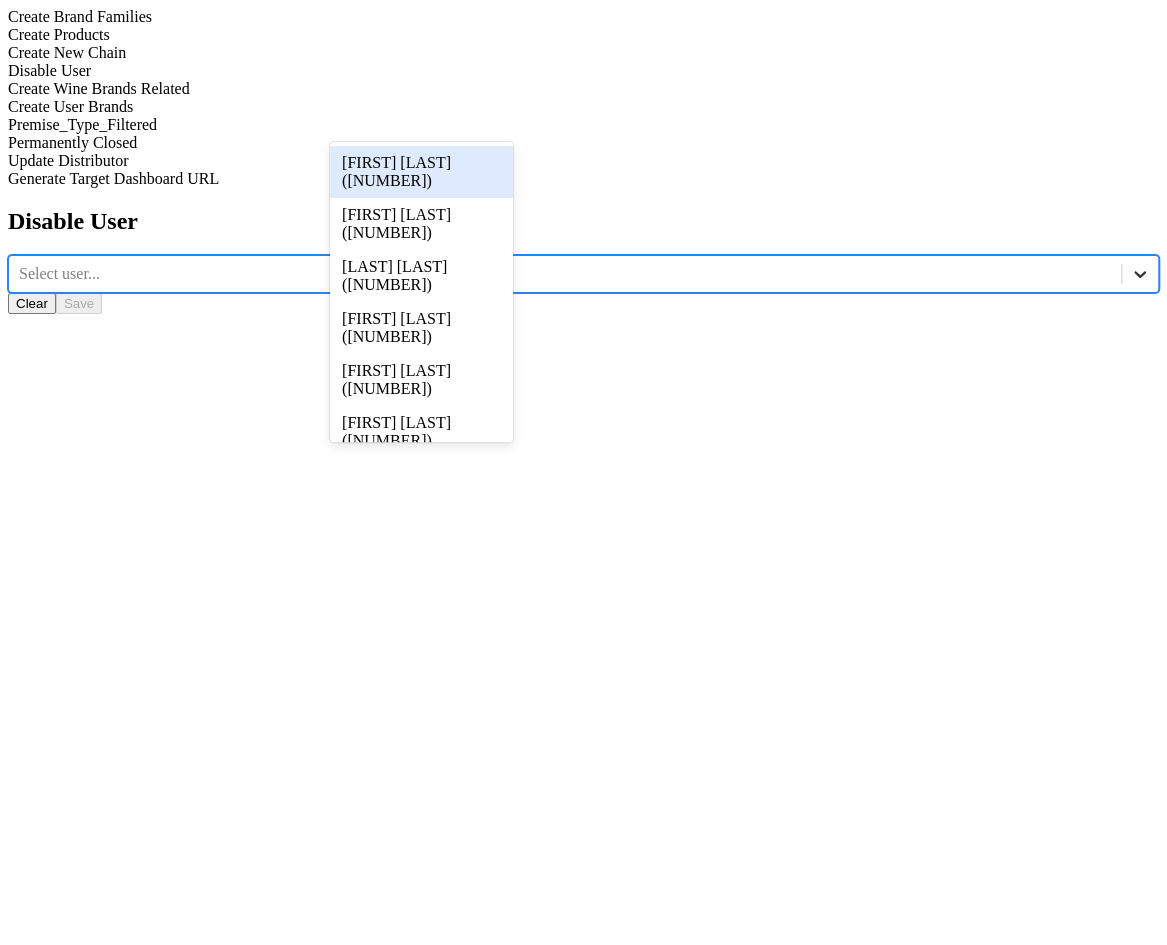 click at bounding box center [1140, 274] 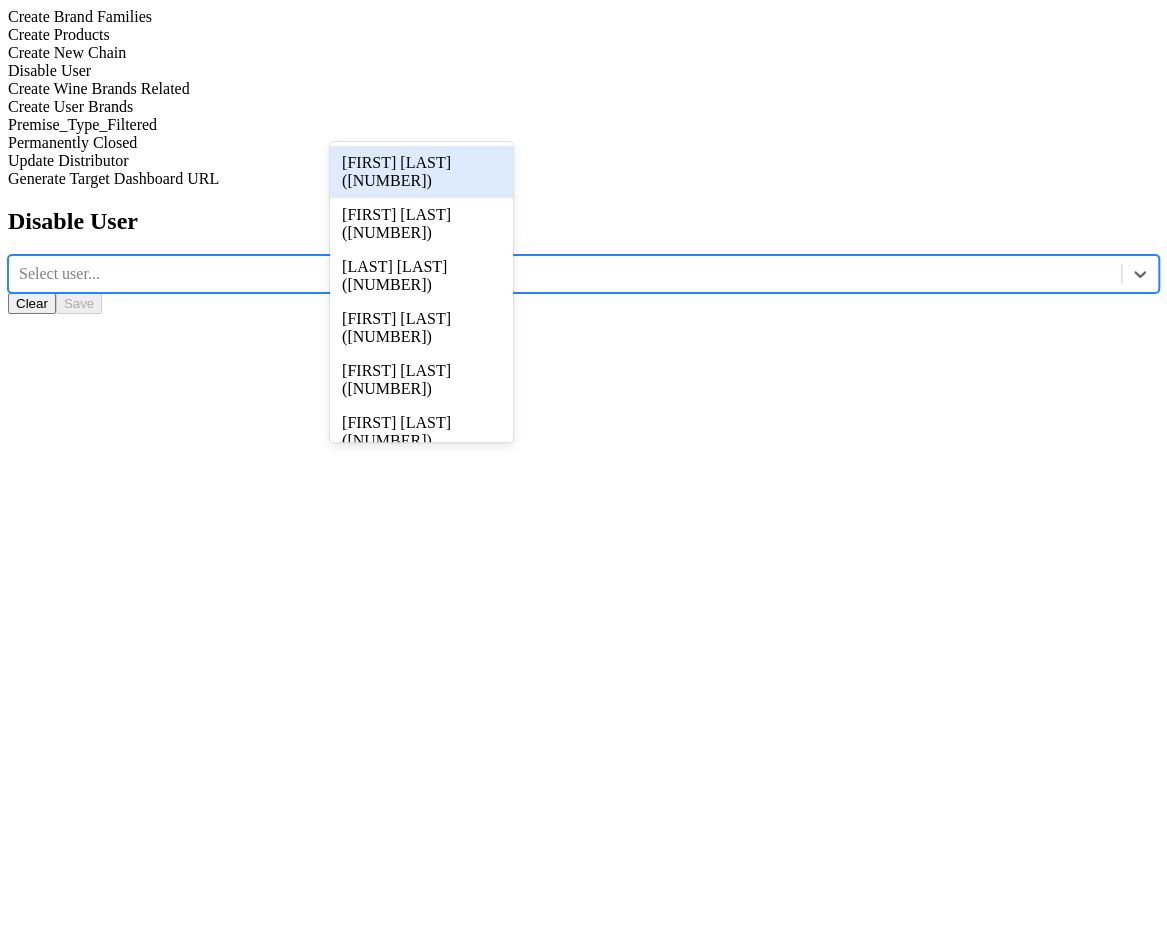 click on "Disable User option Vaidhy Murti (2) focused, 1 of 209. 209 results available. Use Up and Down to choose options, press Enter to select the currently focused option, press Escape to exit the menu, press Tab to select the option and exit the menu. Select user... Clear Save" at bounding box center (583, 261) 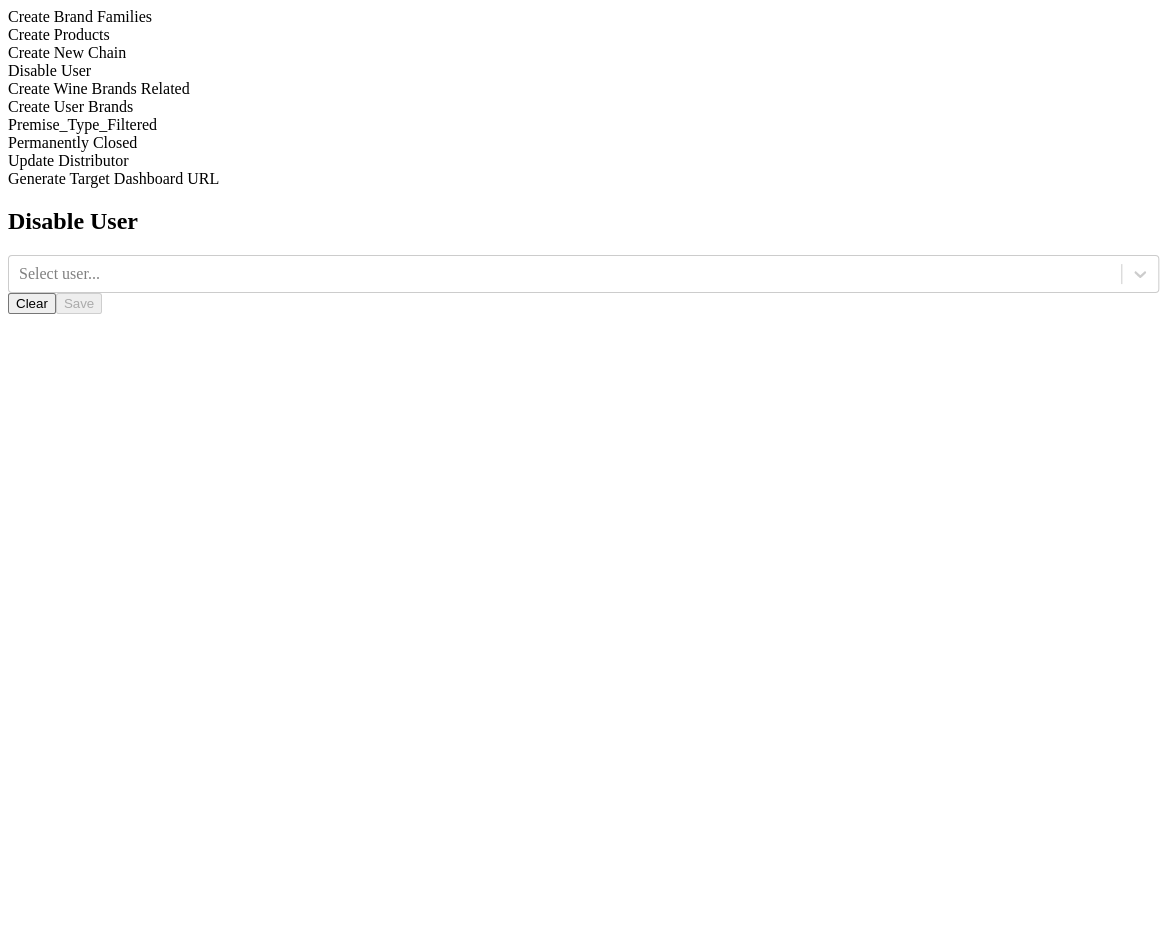 click on "Create Wine Brands Related" at bounding box center [583, 89] 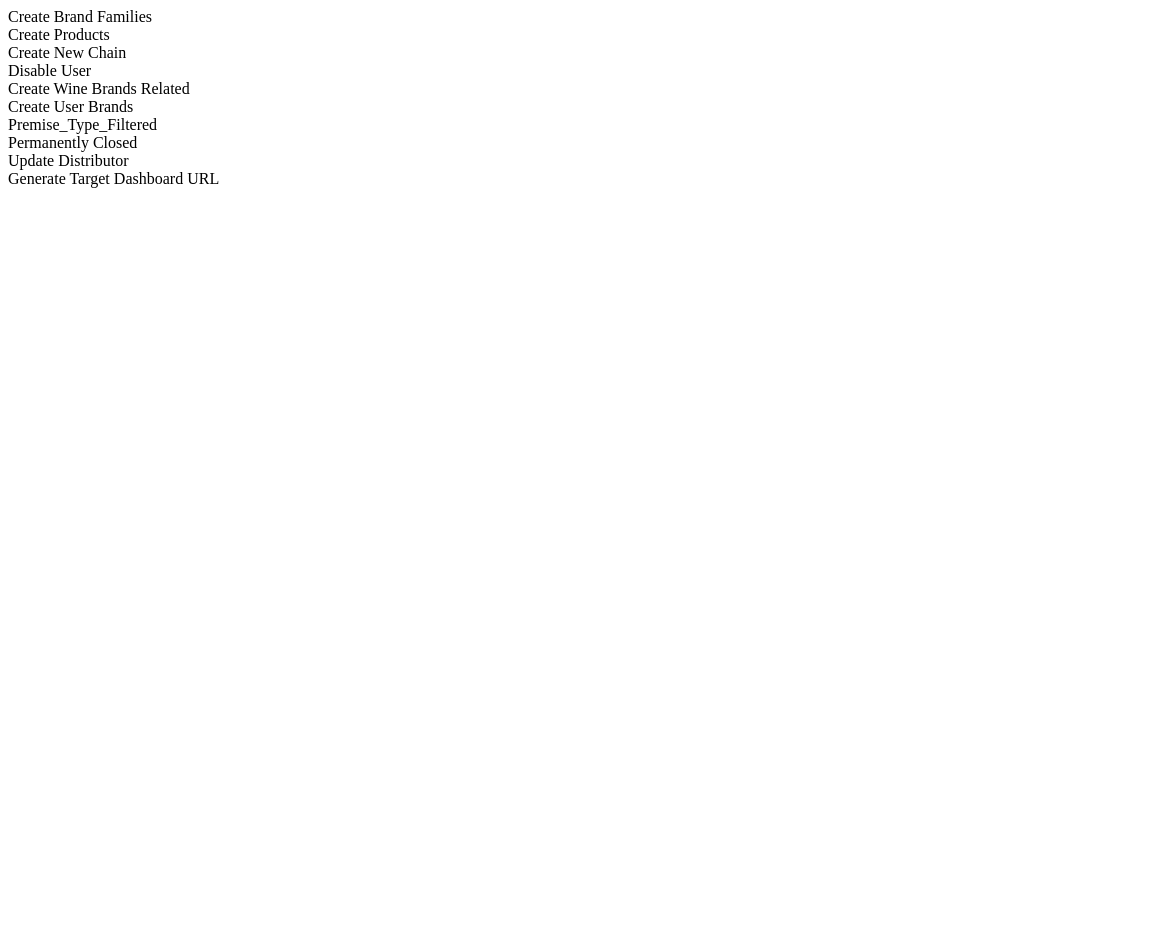 click on "Disable User" at bounding box center [583, 71] 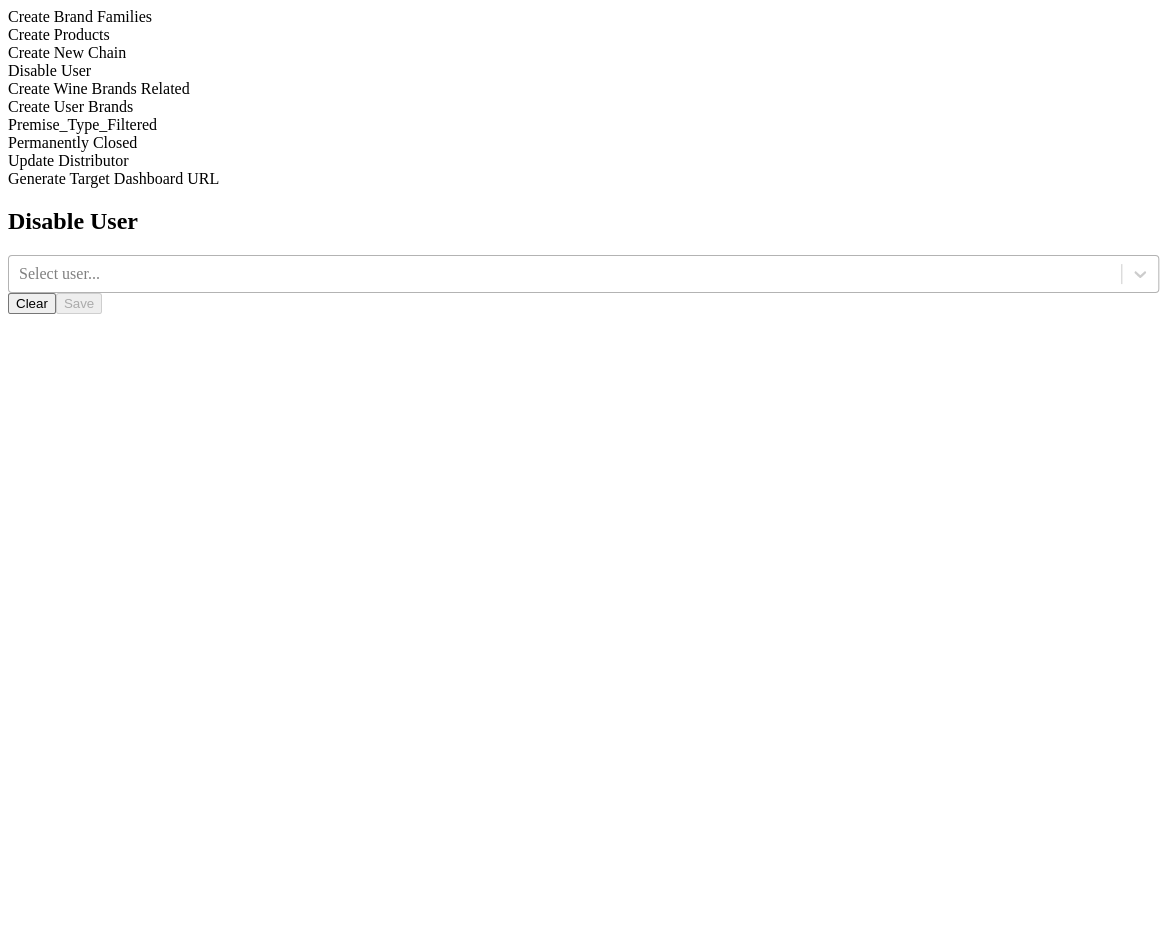 click at bounding box center [565, 274] 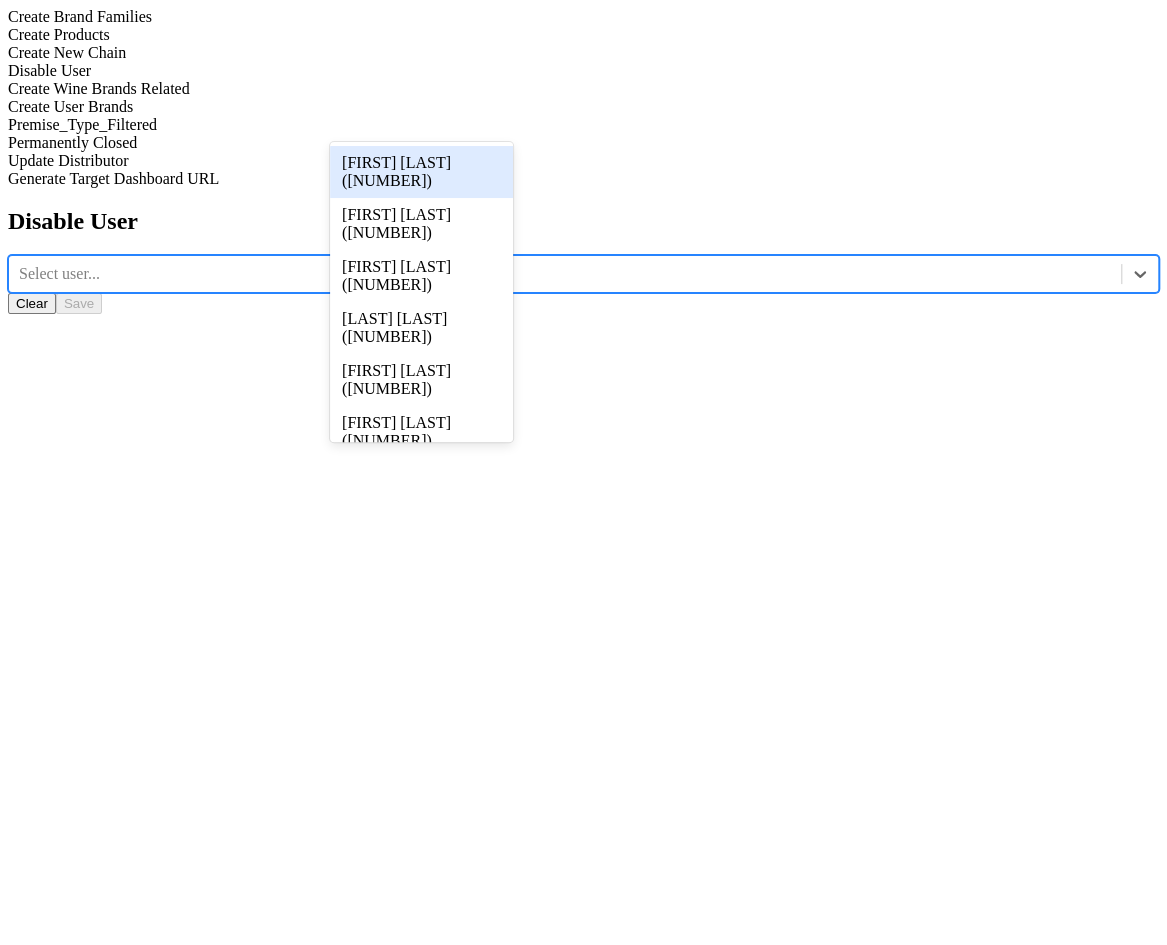 click on "Disable User option Max Caulfield (1) focused, 1 of 210. 210 results available. Use Up and Down to choose options, press Enter to select the currently focused option, press Escape to exit the menu, press Tab to select the option and exit the menu. Select user... Clear Save" at bounding box center (583, 261) 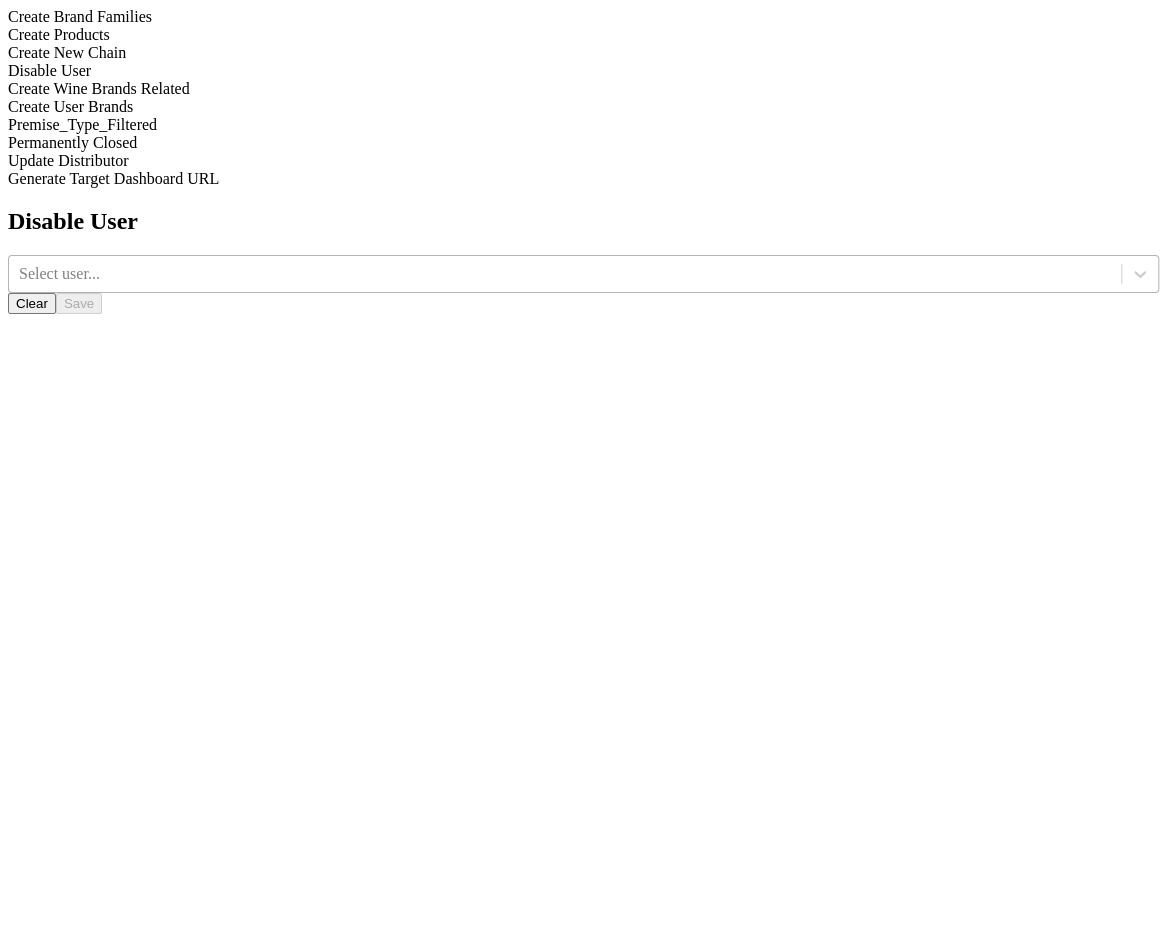 click at bounding box center (565, 274) 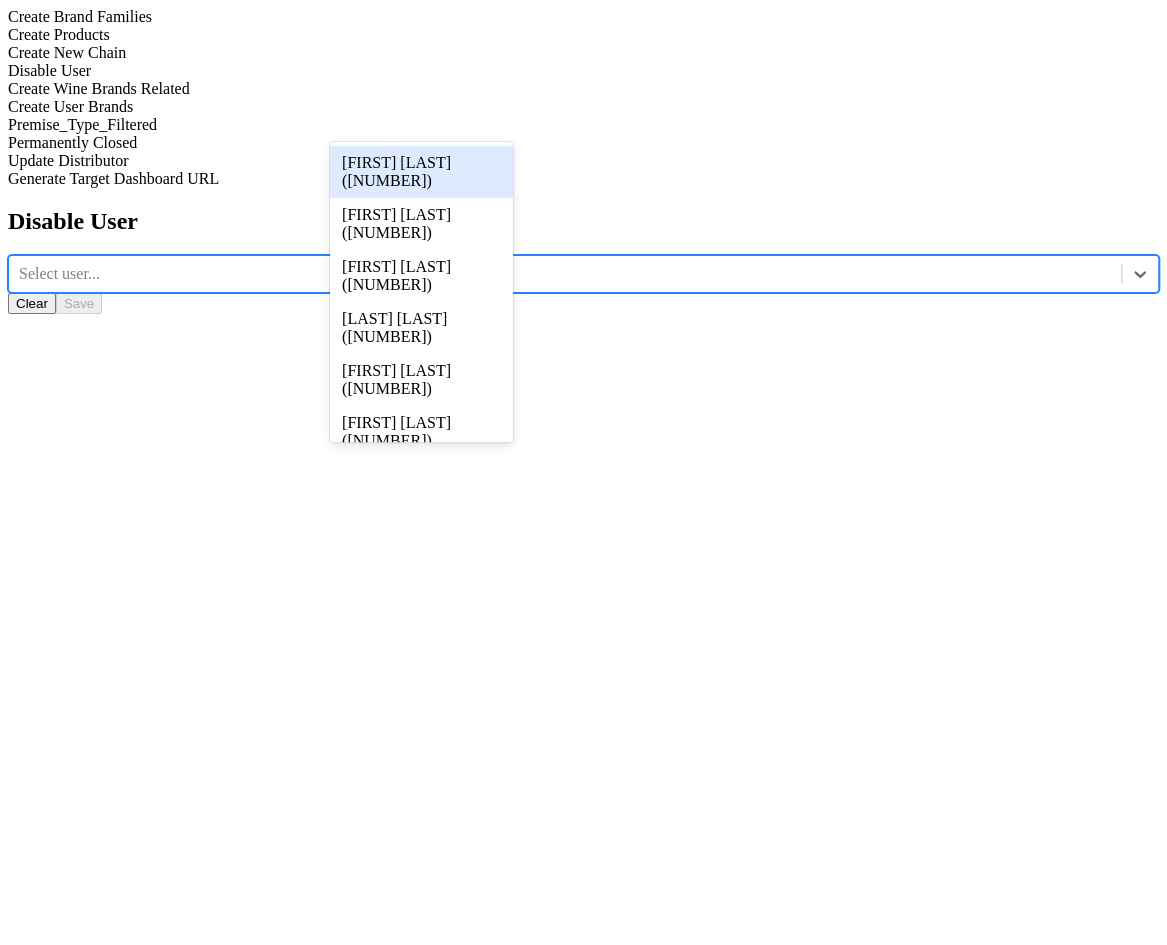 click on "Max Caulfield (1)" at bounding box center [421, 172] 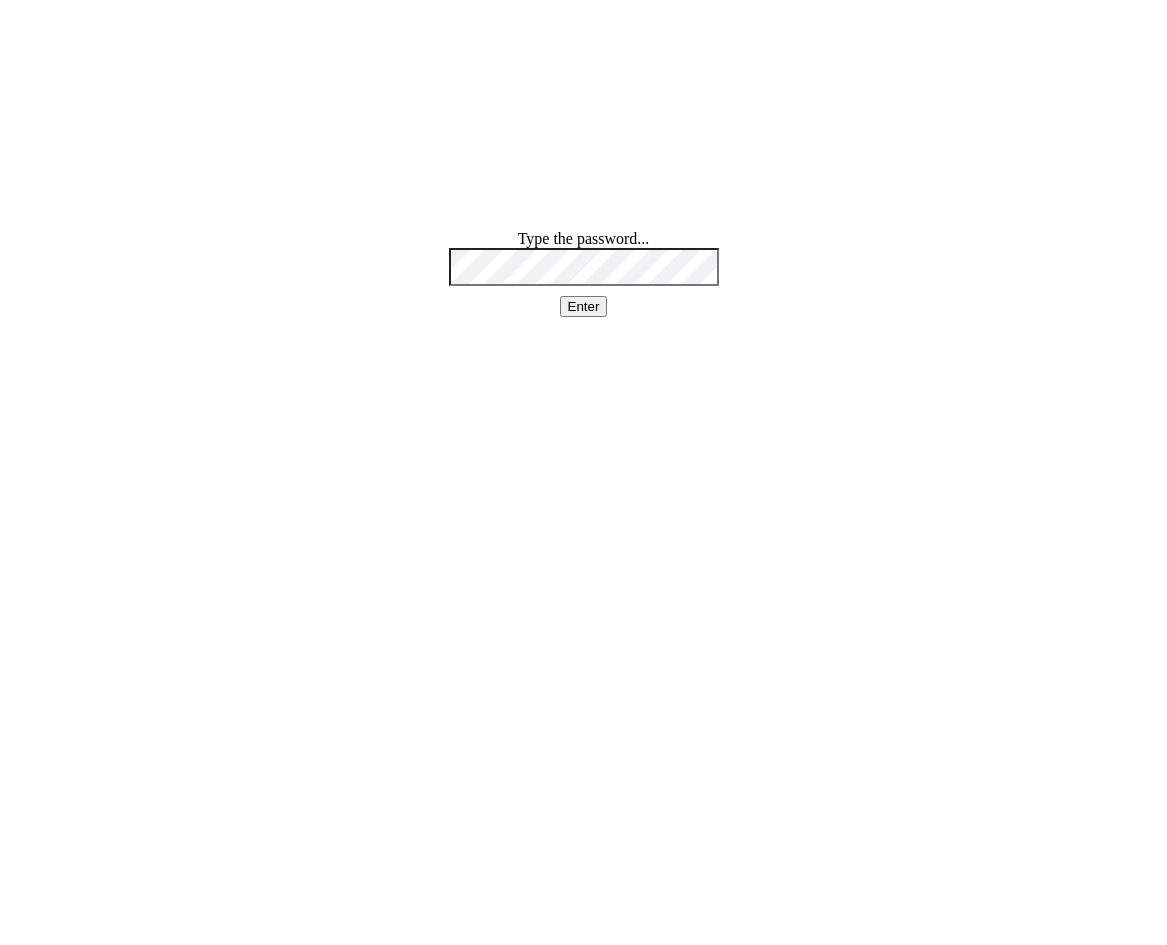 scroll, scrollTop: 0, scrollLeft: 0, axis: both 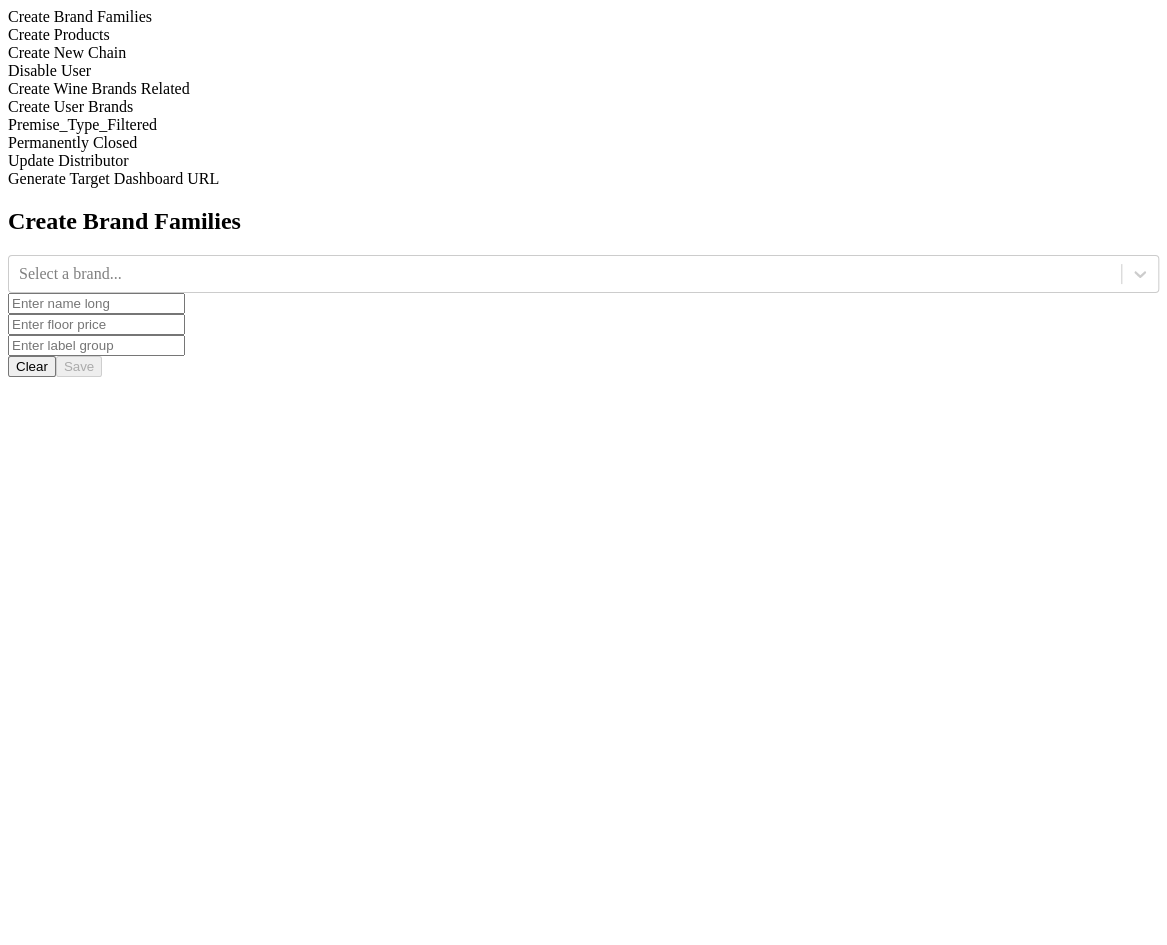 click on "Disable User" at bounding box center [583, 71] 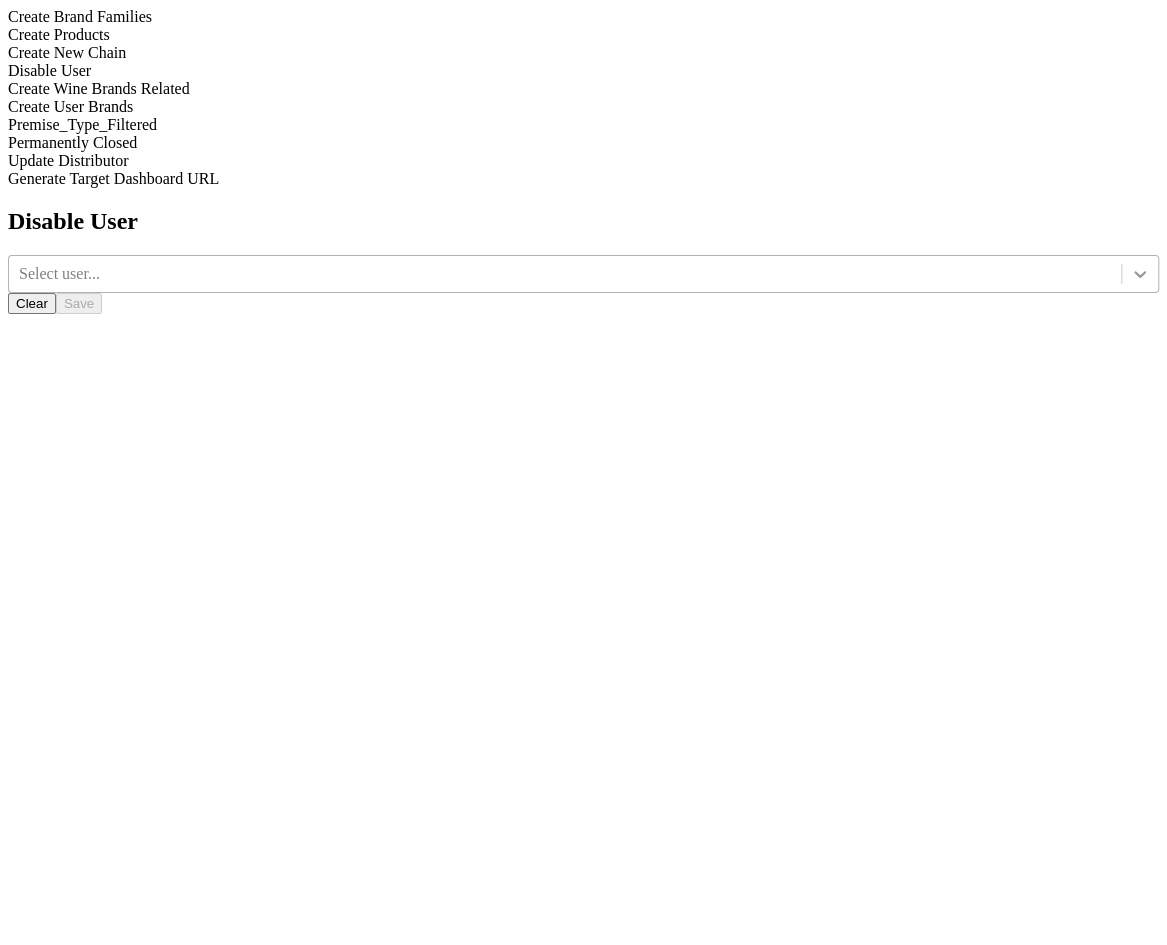 click 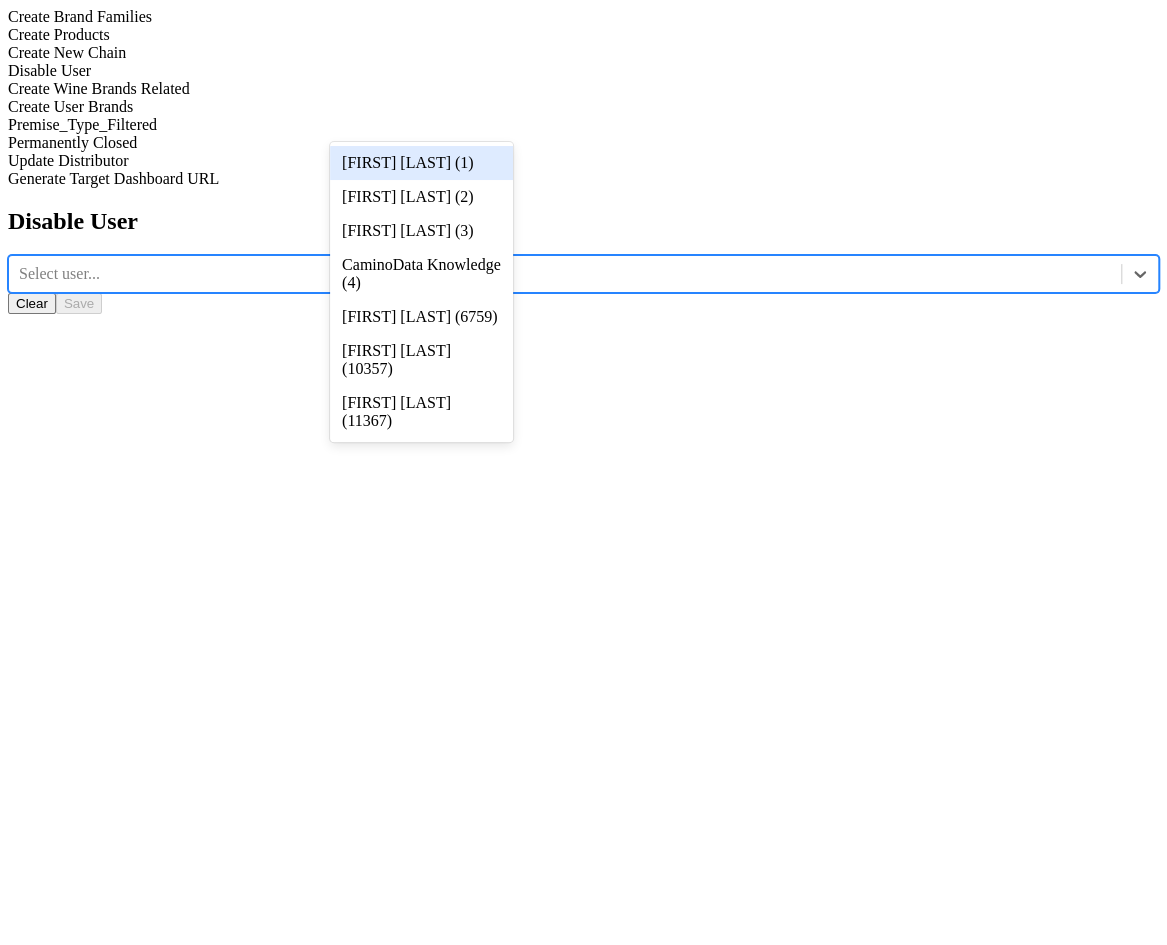 click on "Max Caulfield (1)" at bounding box center (421, 163) 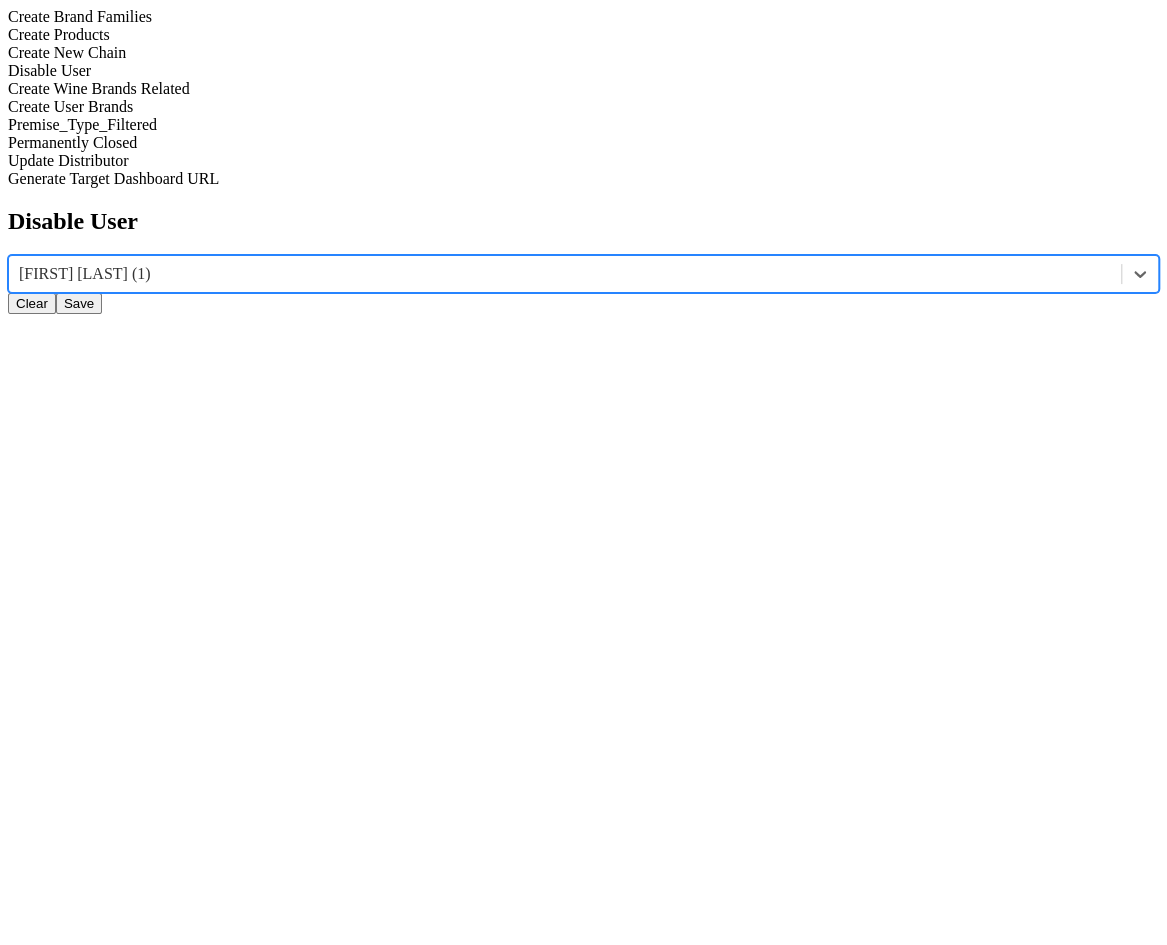 click on "Save" at bounding box center [79, 303] 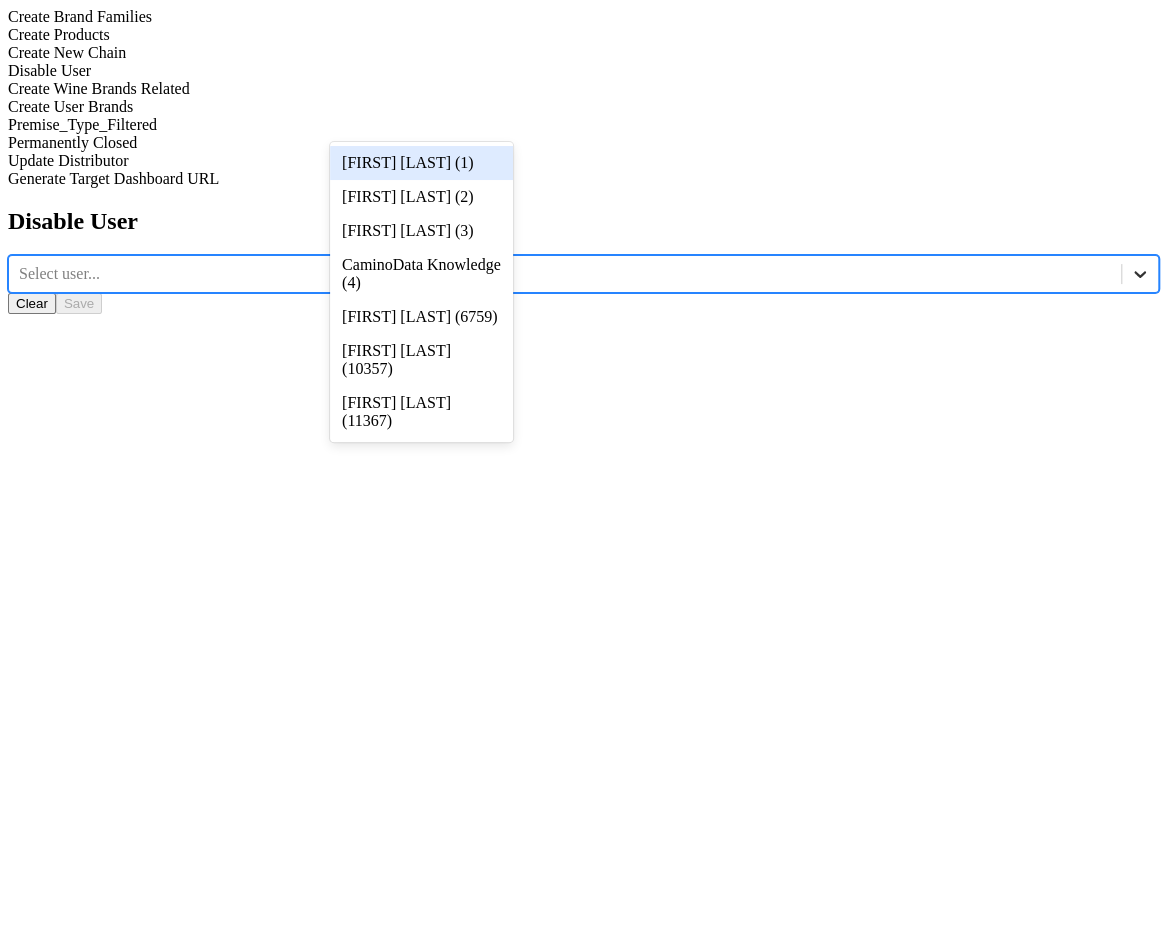 click at bounding box center (1140, 274) 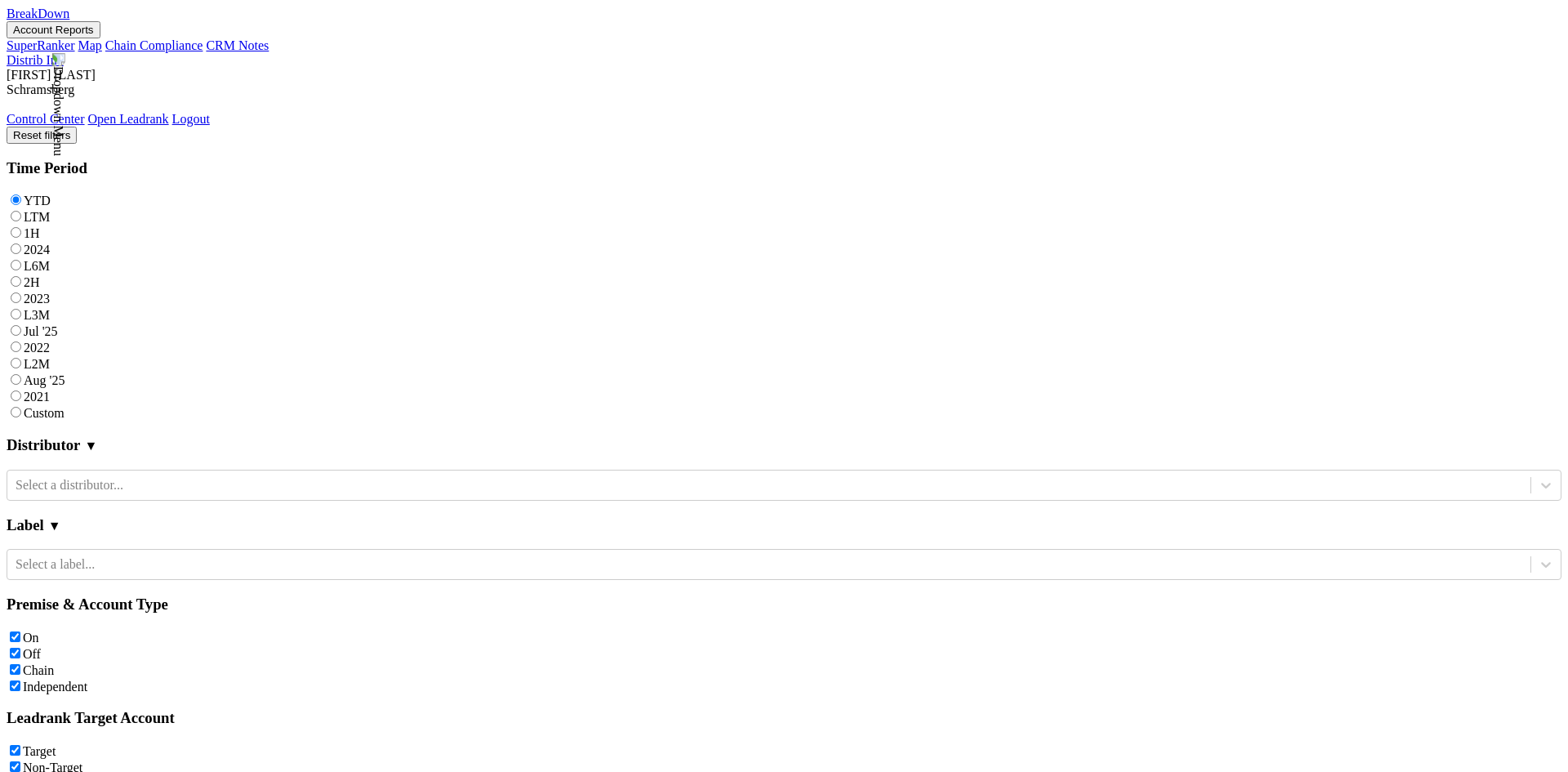 scroll, scrollTop: 0, scrollLeft: 0, axis: both 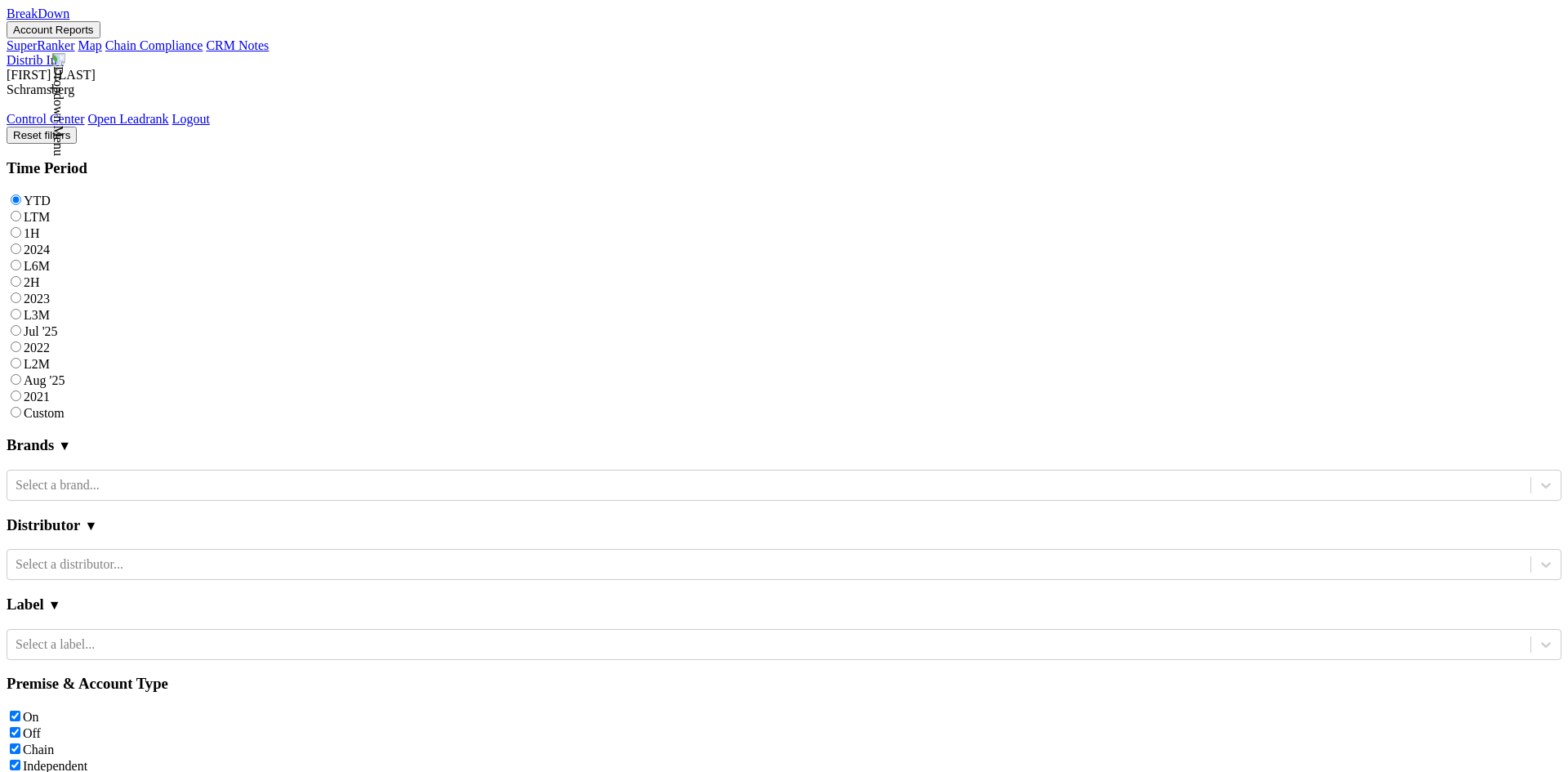 click at bounding box center [58, 105] 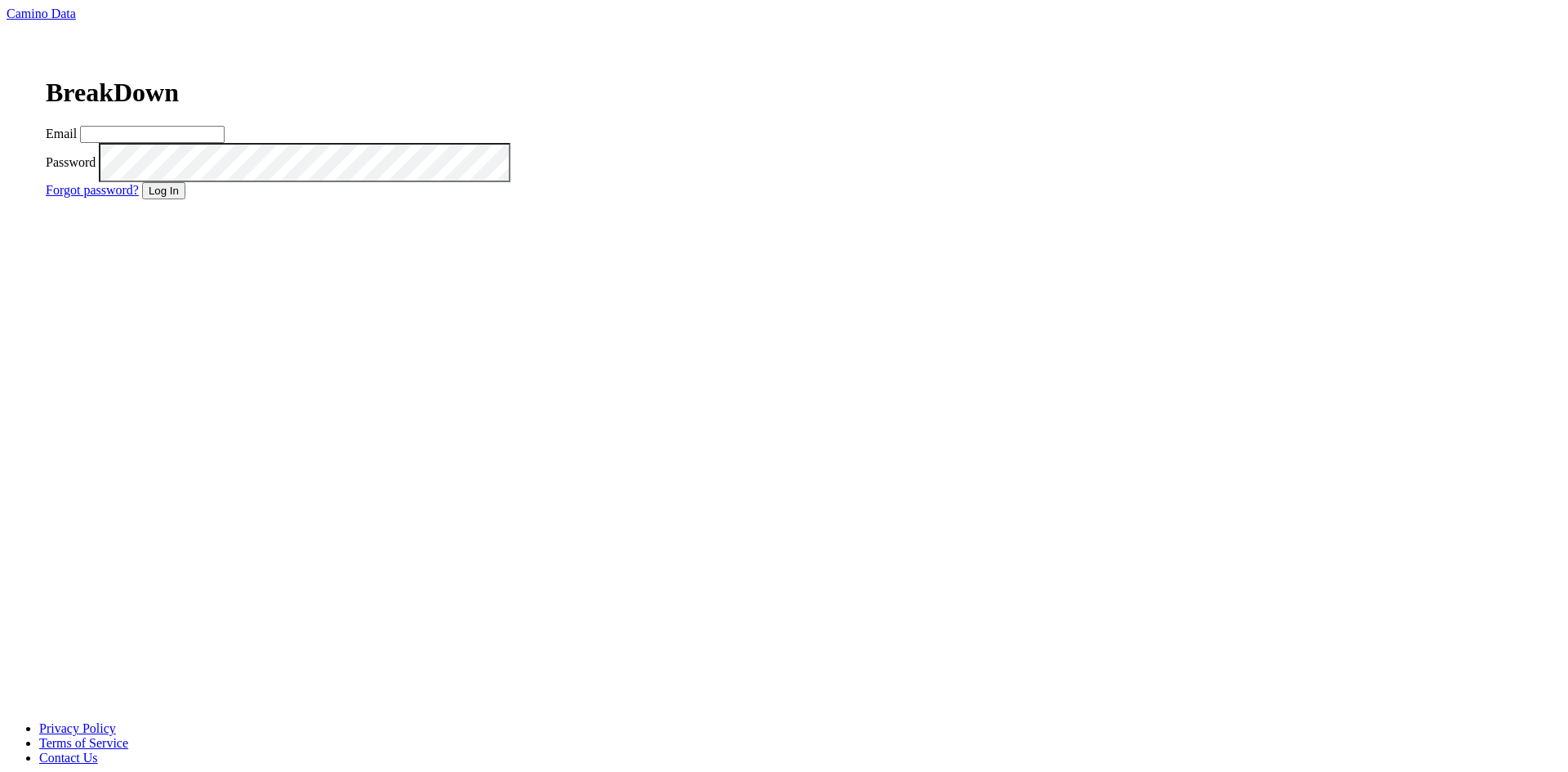 scroll, scrollTop: 0, scrollLeft: 0, axis: both 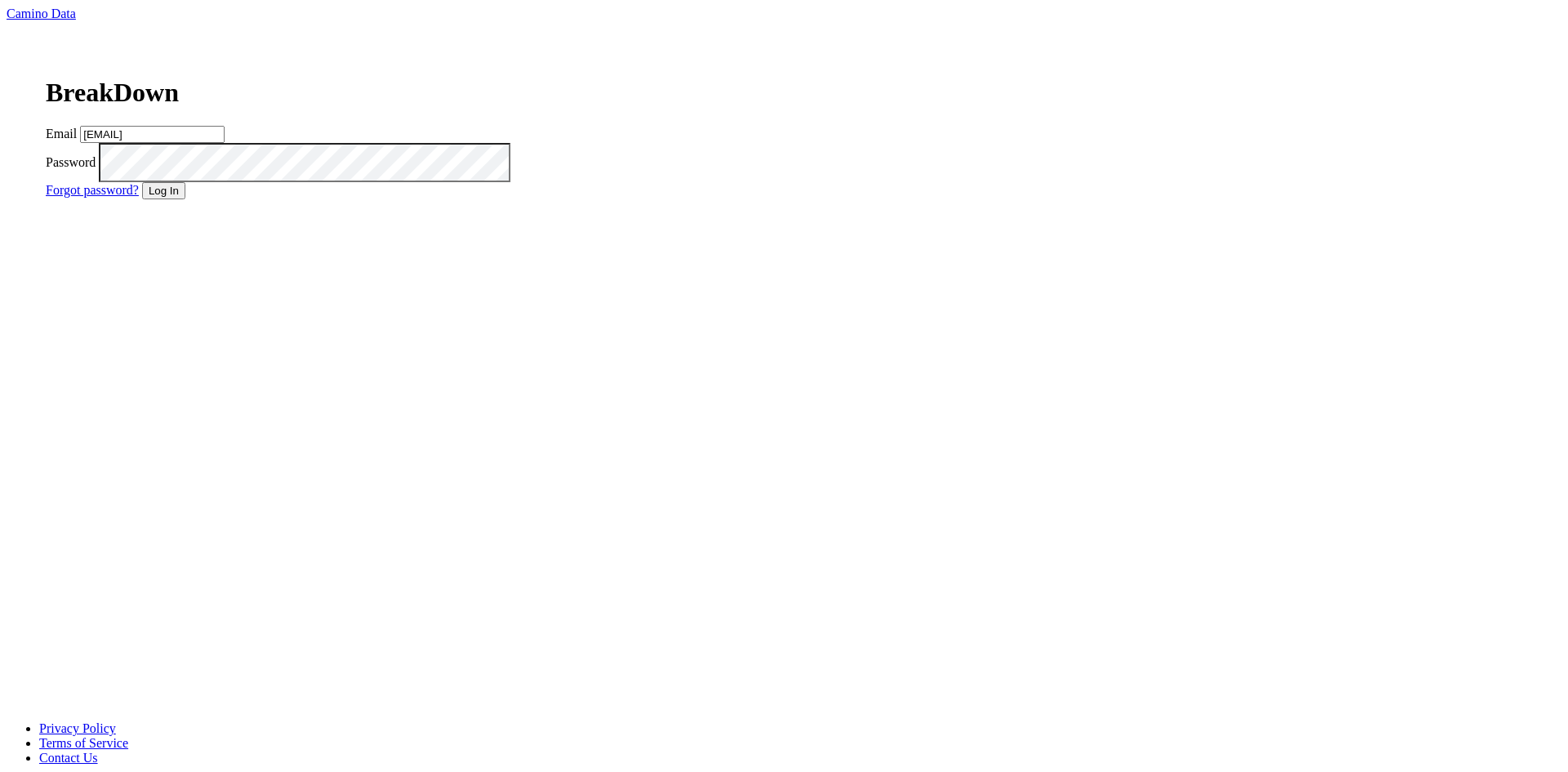 click on "Email
matt@dumol.com
Password
Forgot password?
Log In" at bounding box center [291, 163] 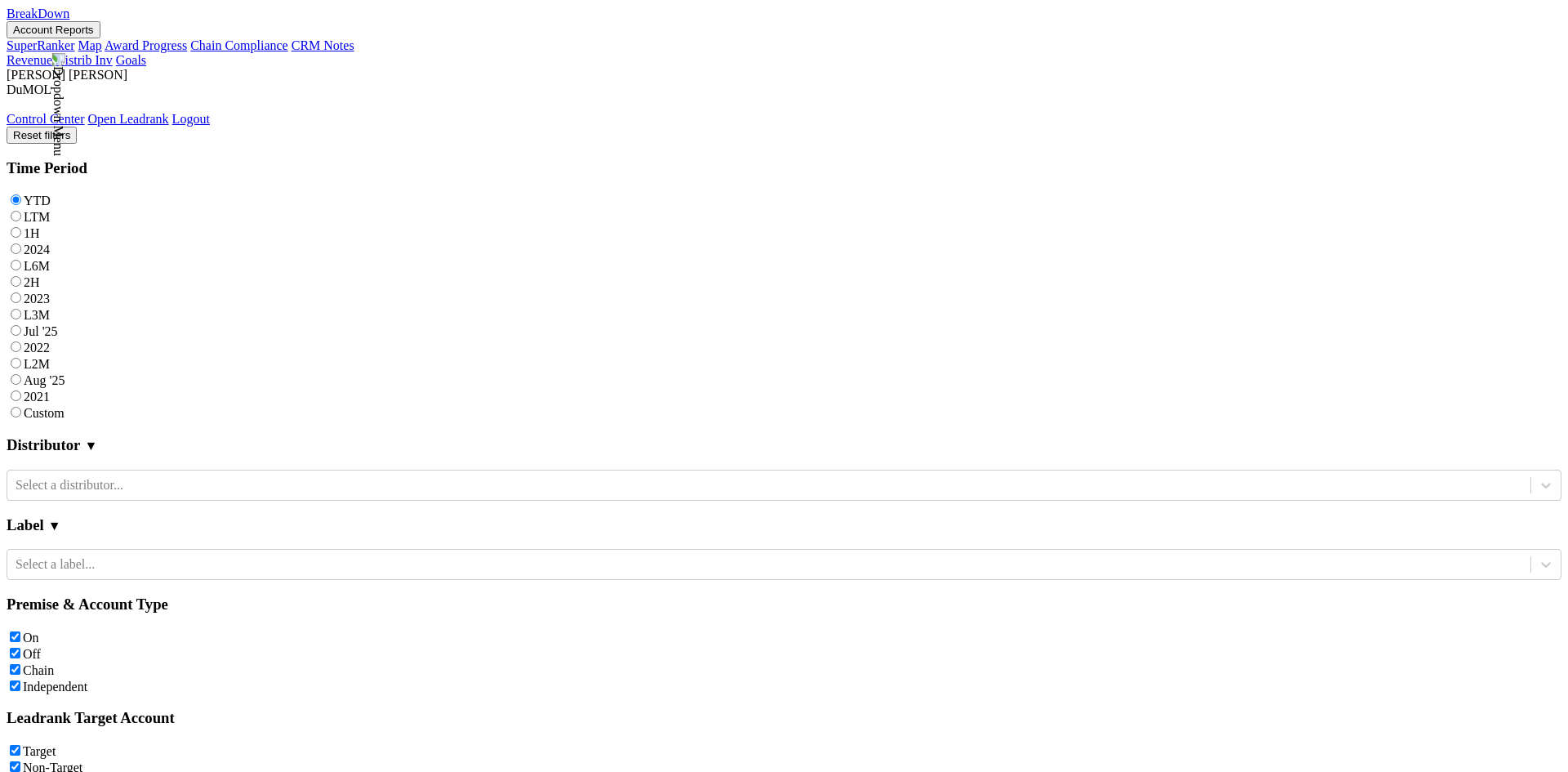 scroll, scrollTop: 0, scrollLeft: 0, axis: both 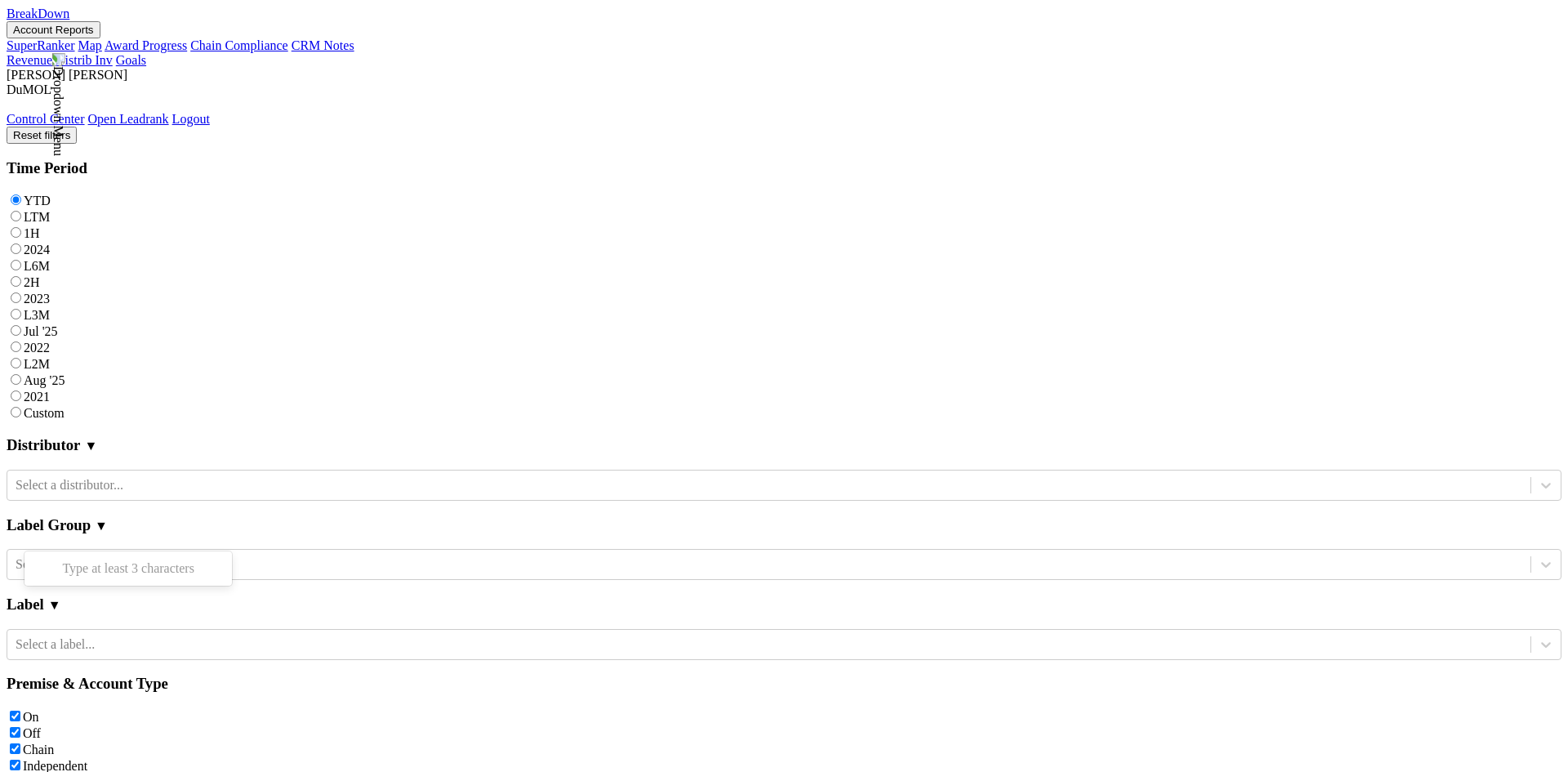 click at bounding box center [768, 1078] 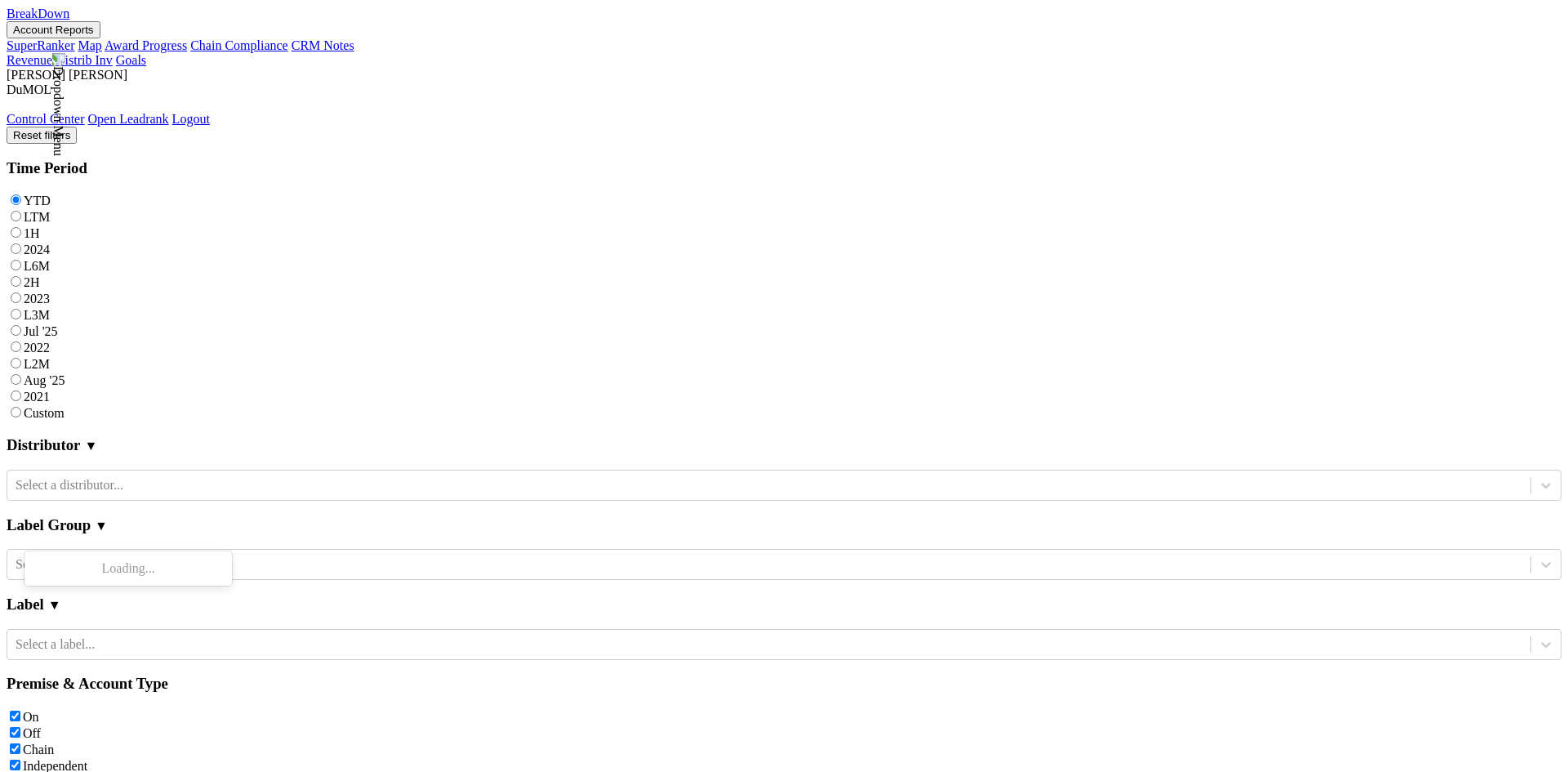 type on "luc" 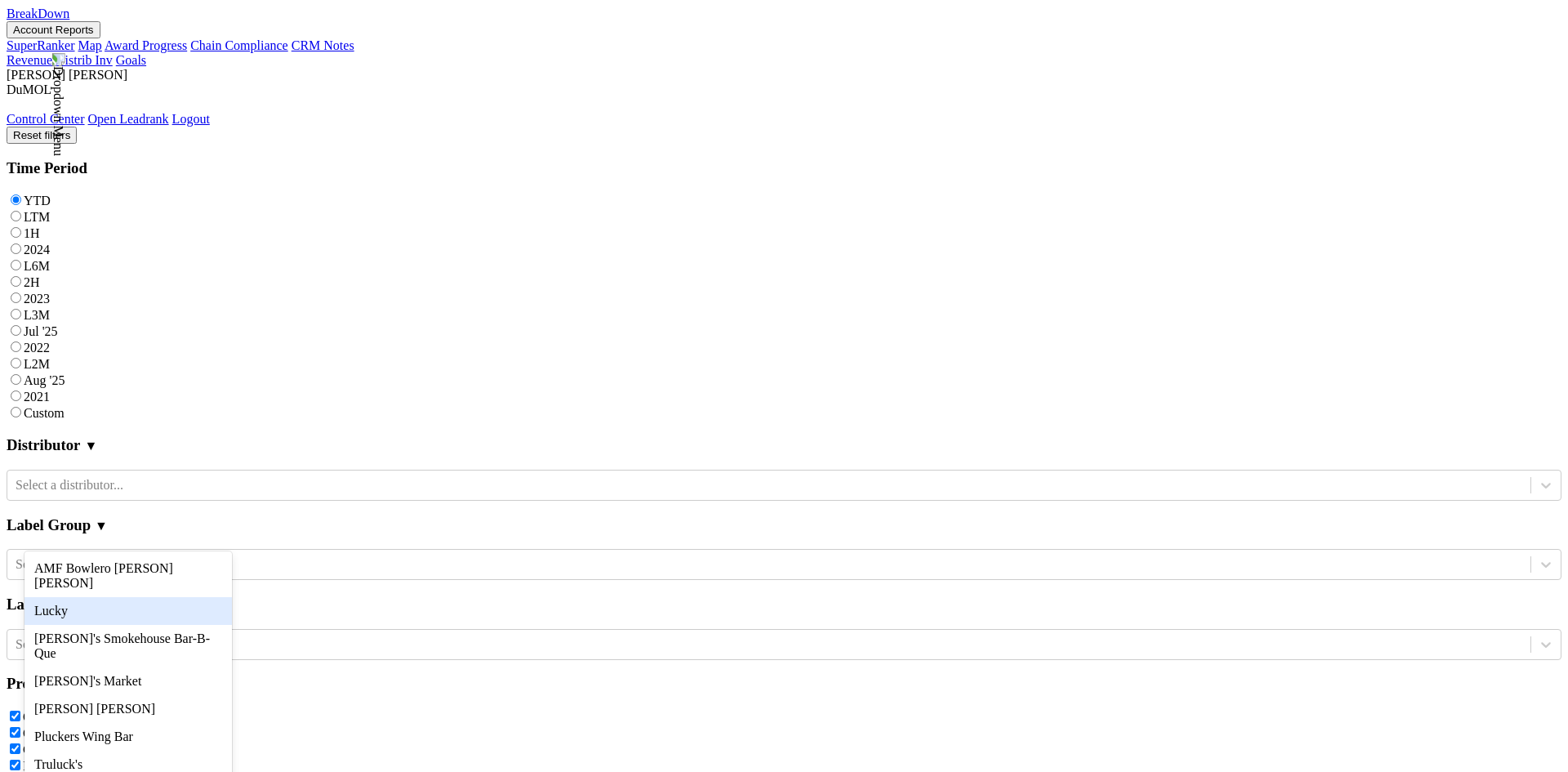 click on "Lucky" at bounding box center [128, 611] 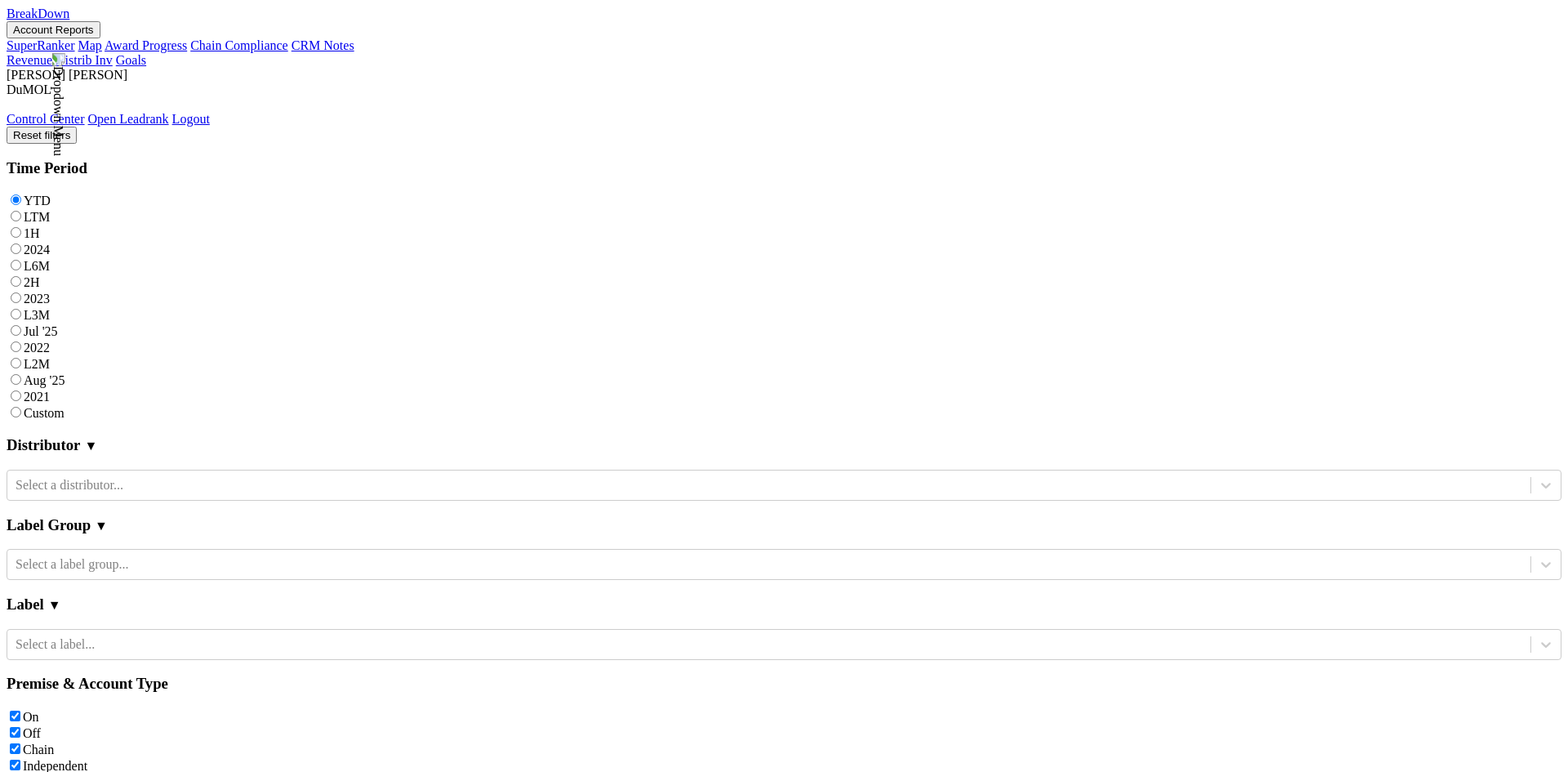 drag, startPoint x: 888, startPoint y: 149, endPoint x: 971, endPoint y: 149, distance: 83 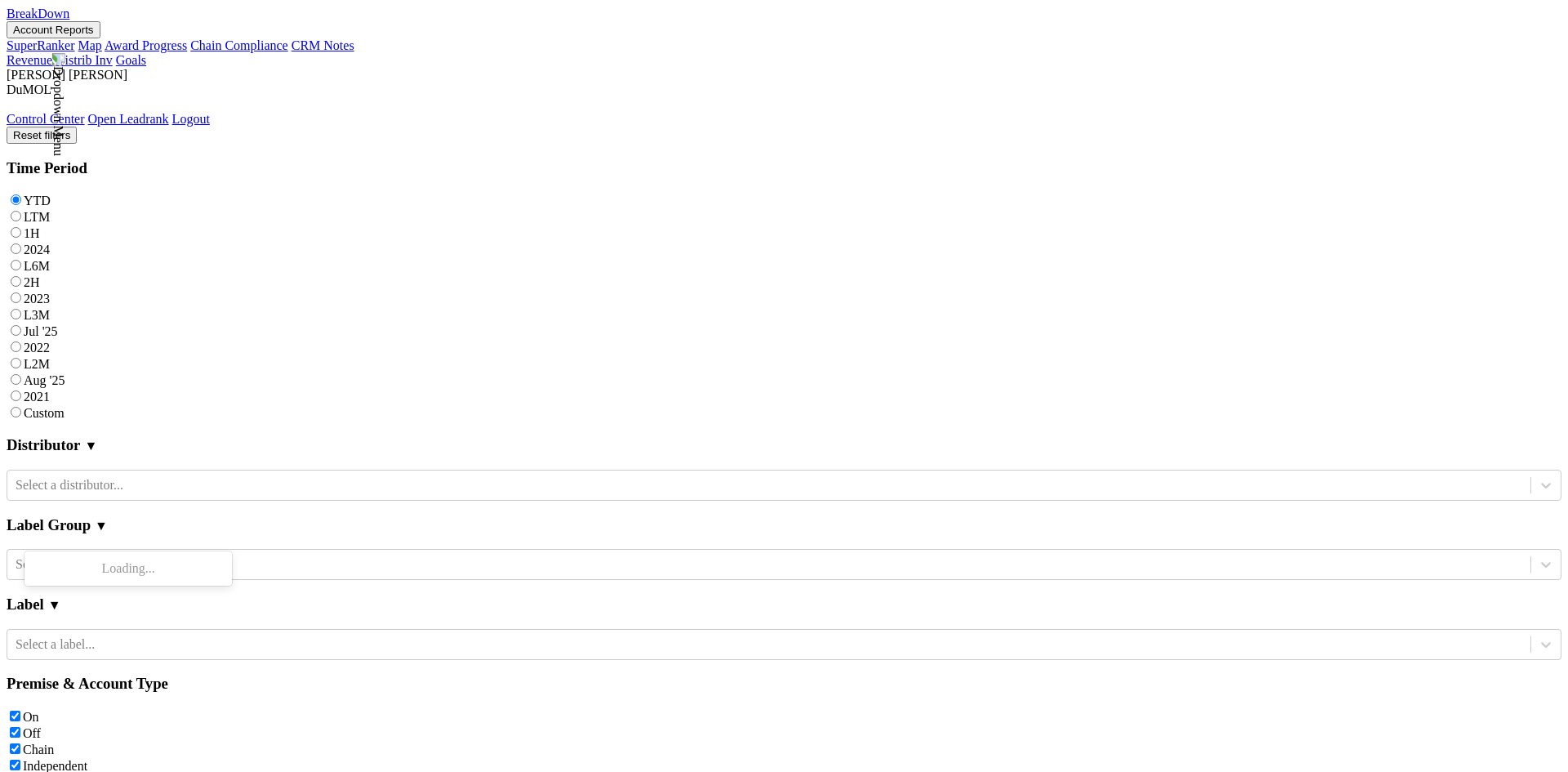 type on "anc" 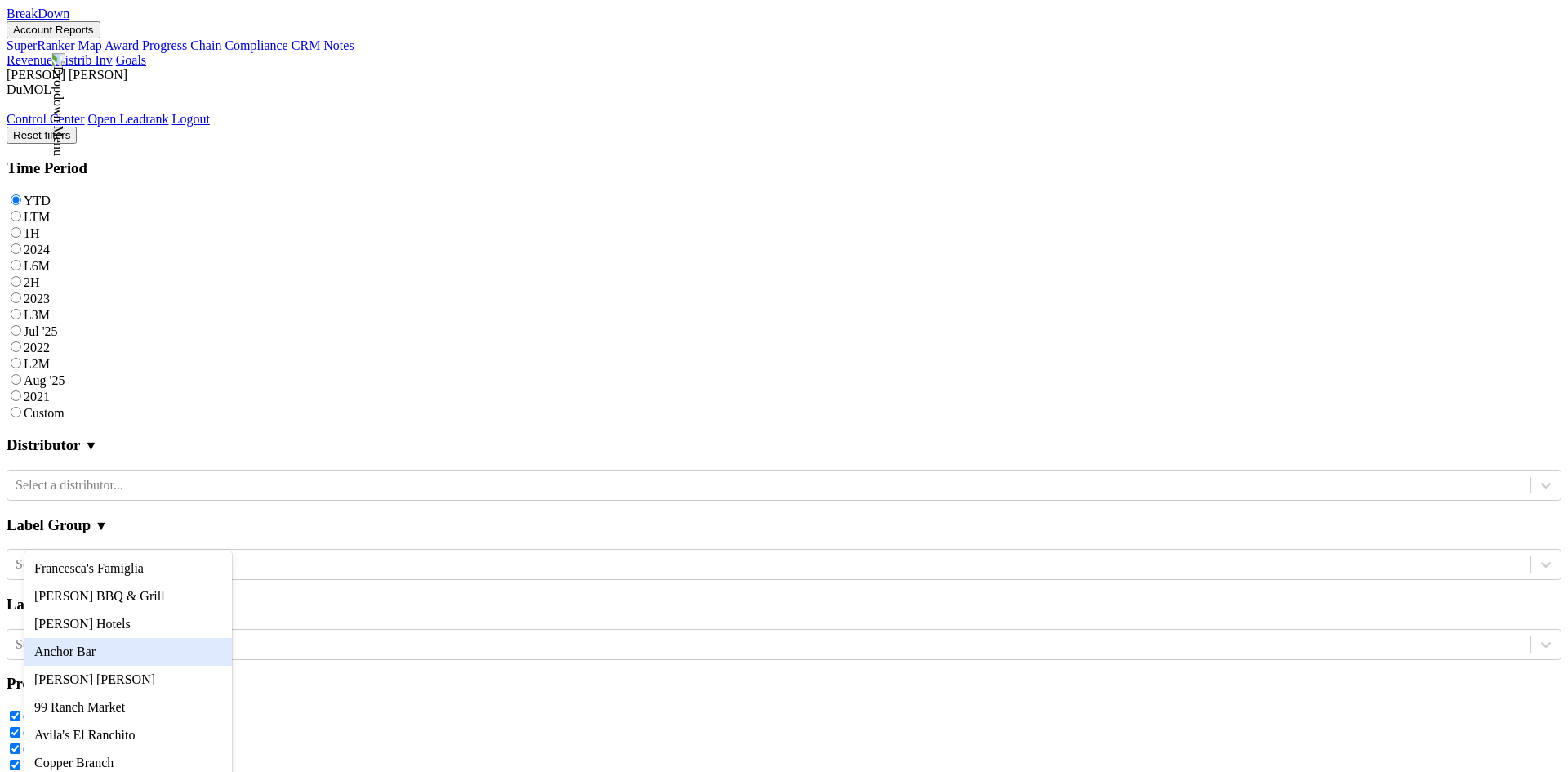 click on "Anchor Bar" at bounding box center [128, 652] 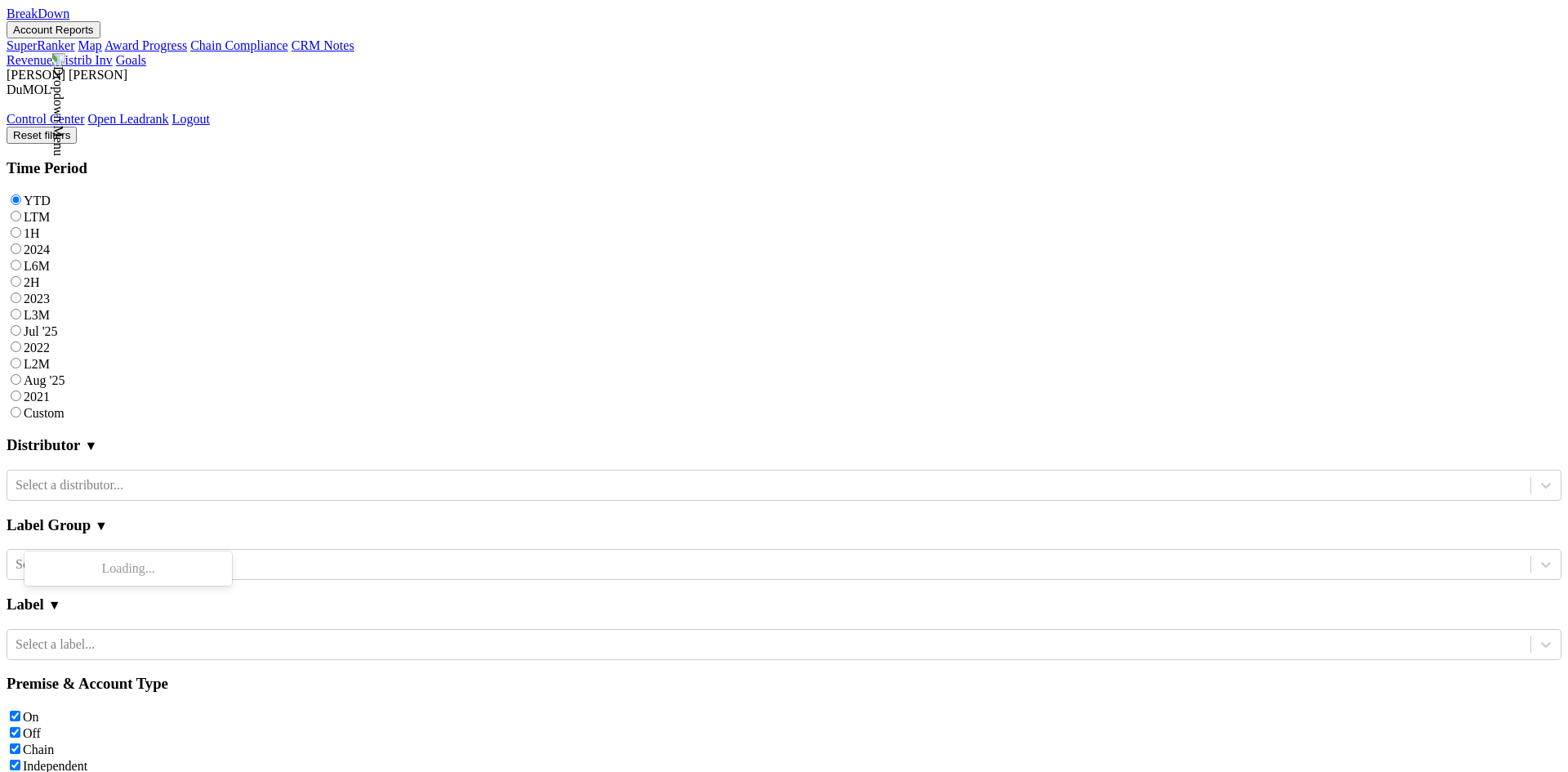 type on "lett" 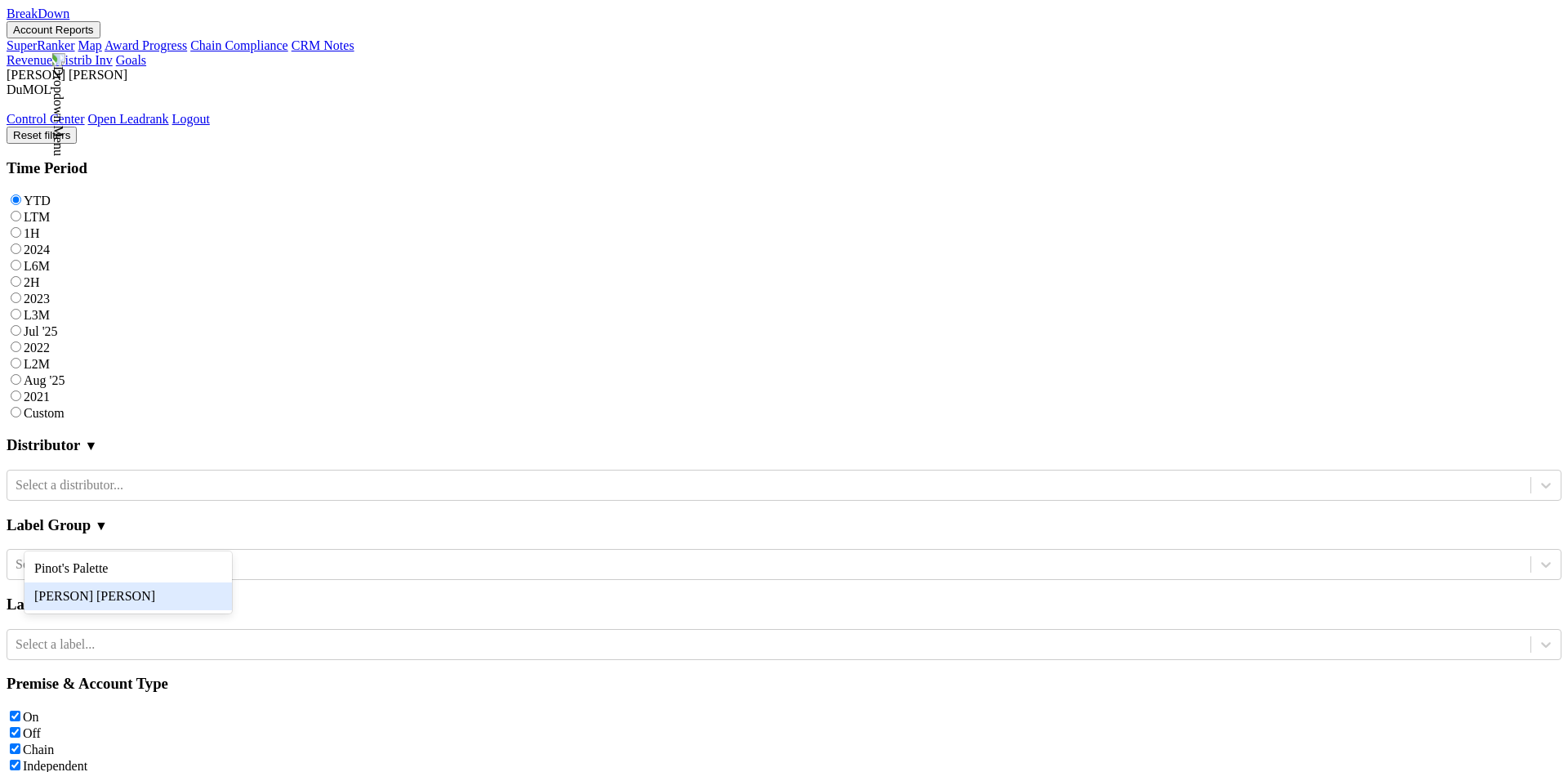 click on "Lettuce Entertain You" at bounding box center (128, 596) 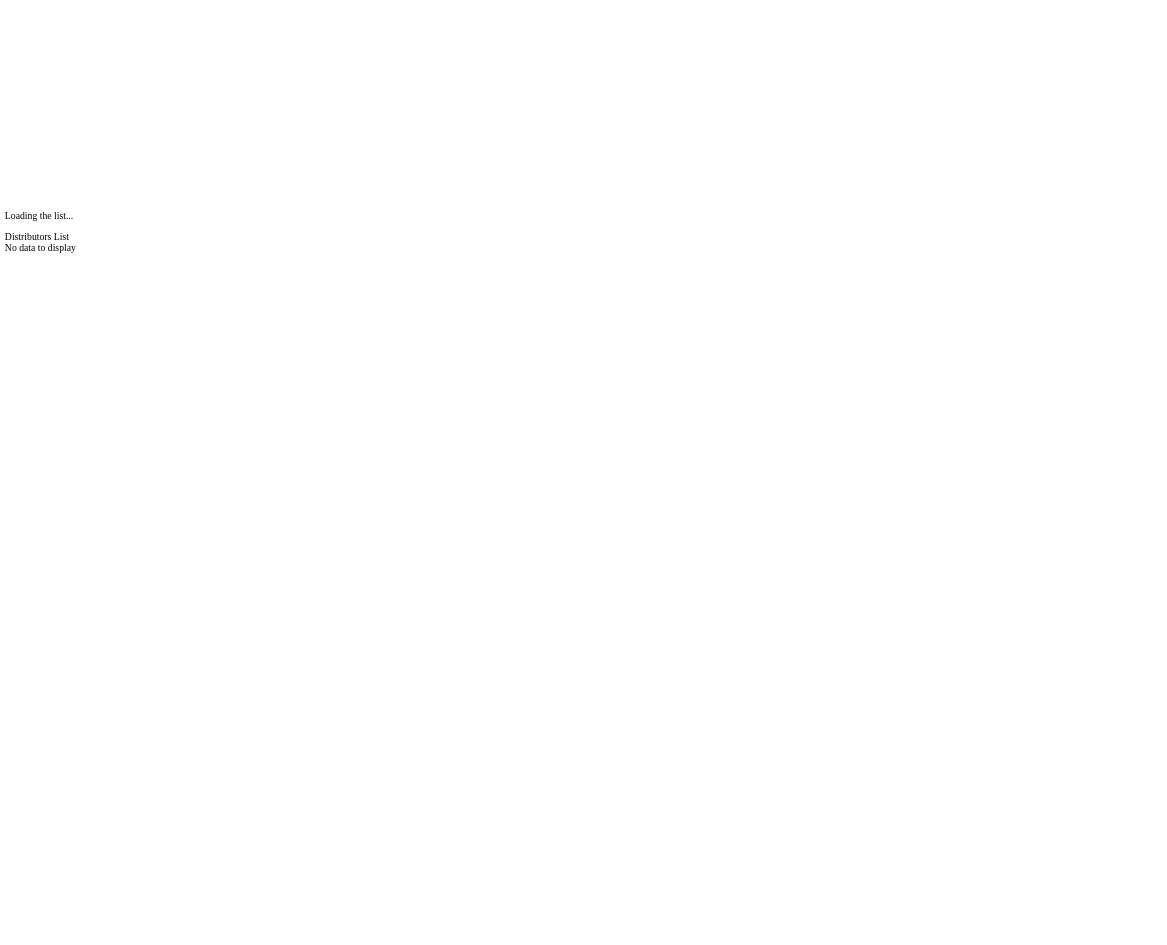 scroll, scrollTop: 0, scrollLeft: 0, axis: both 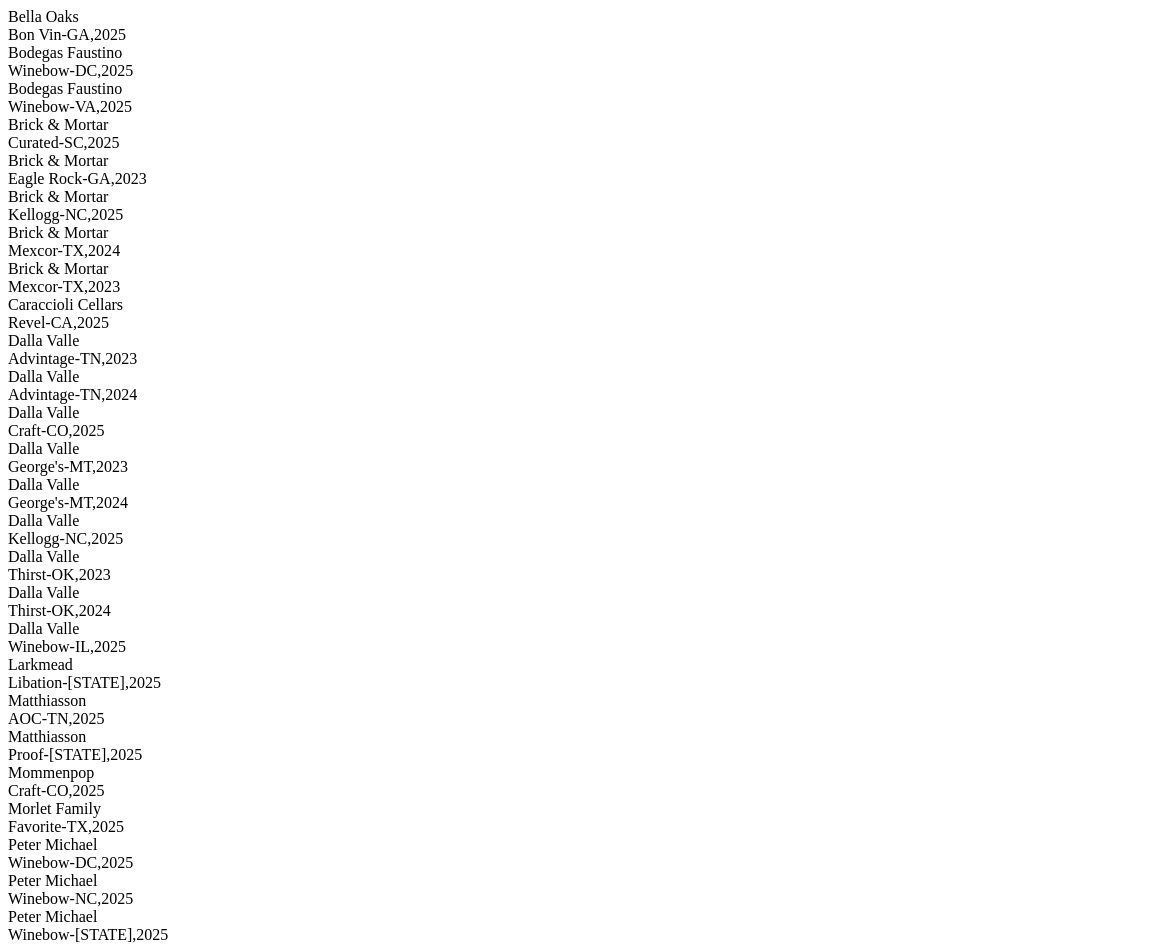 click on "Bella Oaks Bon Vin-[STATE] ,  2025" at bounding box center [583, 26] 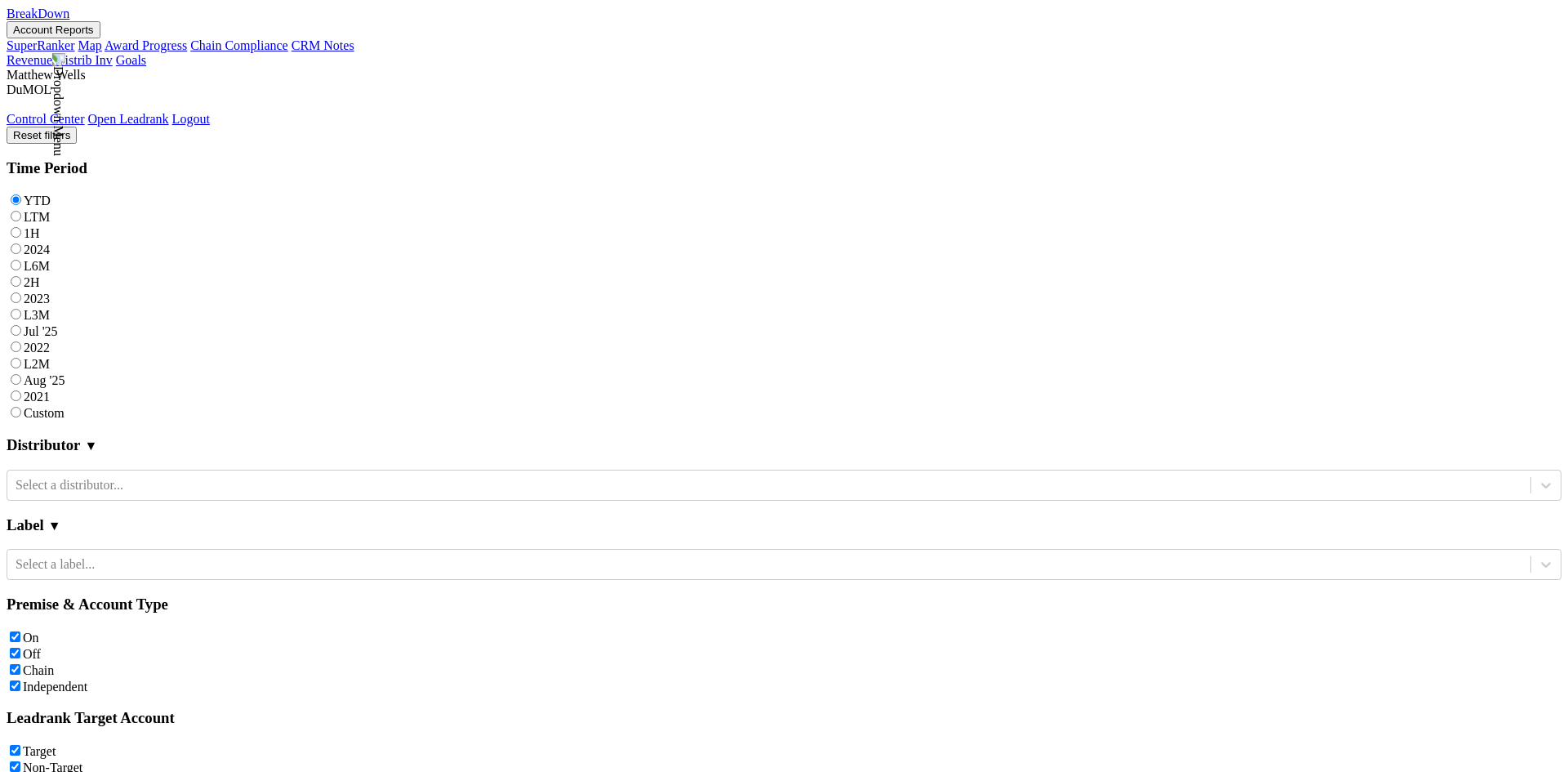 scroll, scrollTop: 0, scrollLeft: 0, axis: both 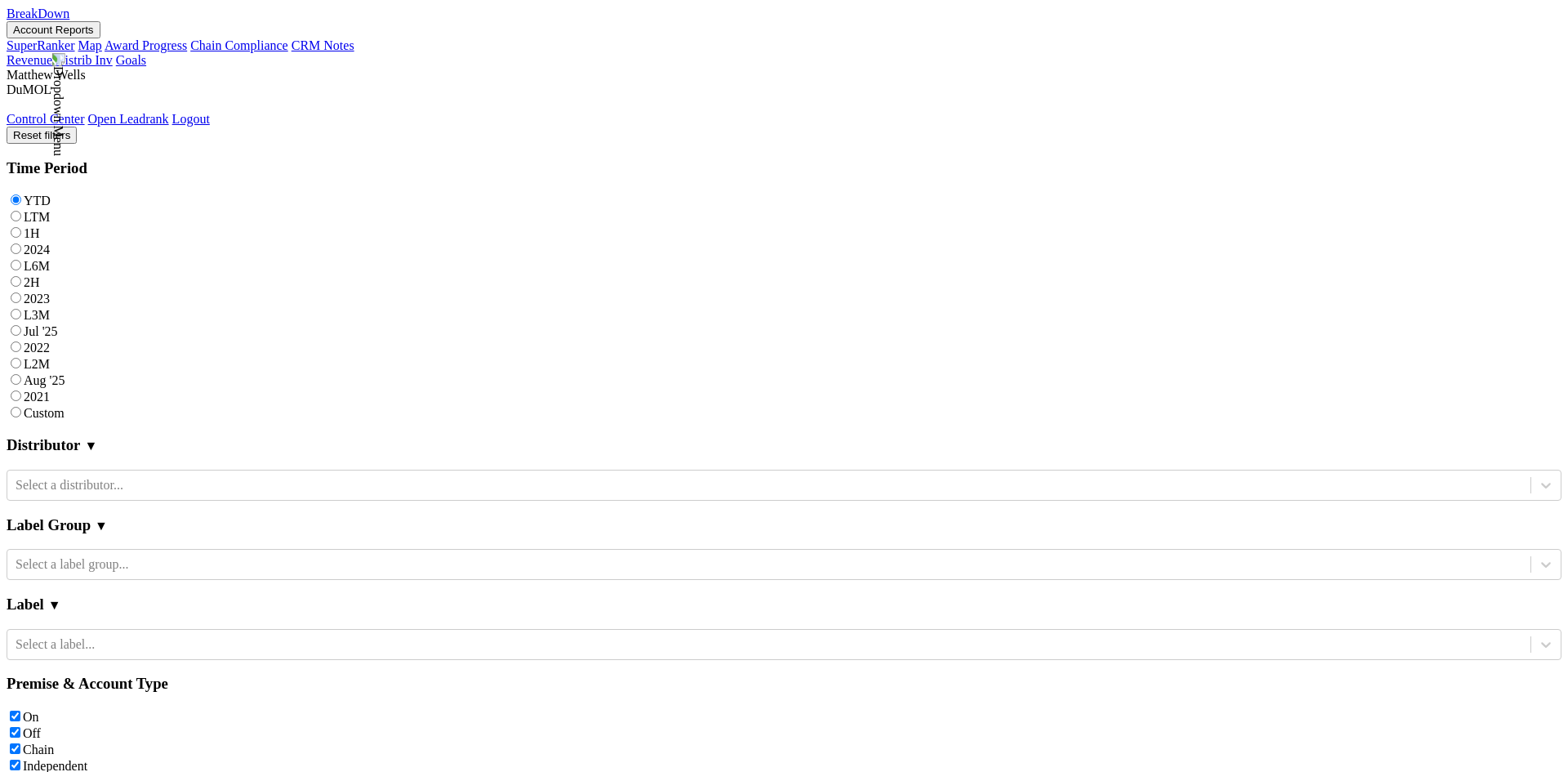 click on "Search for a chain..." at bounding box center [784, 1078] 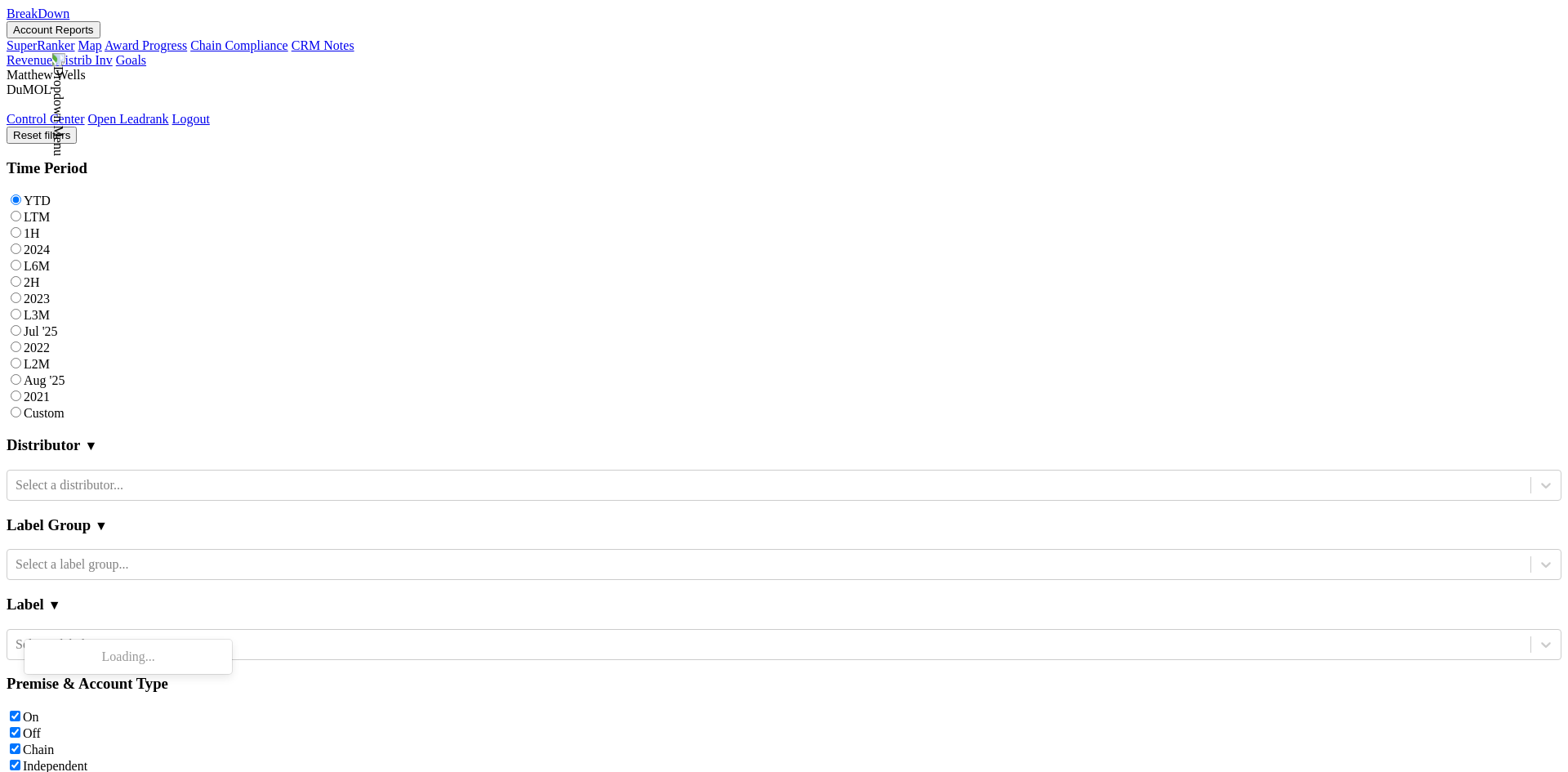 type on "let" 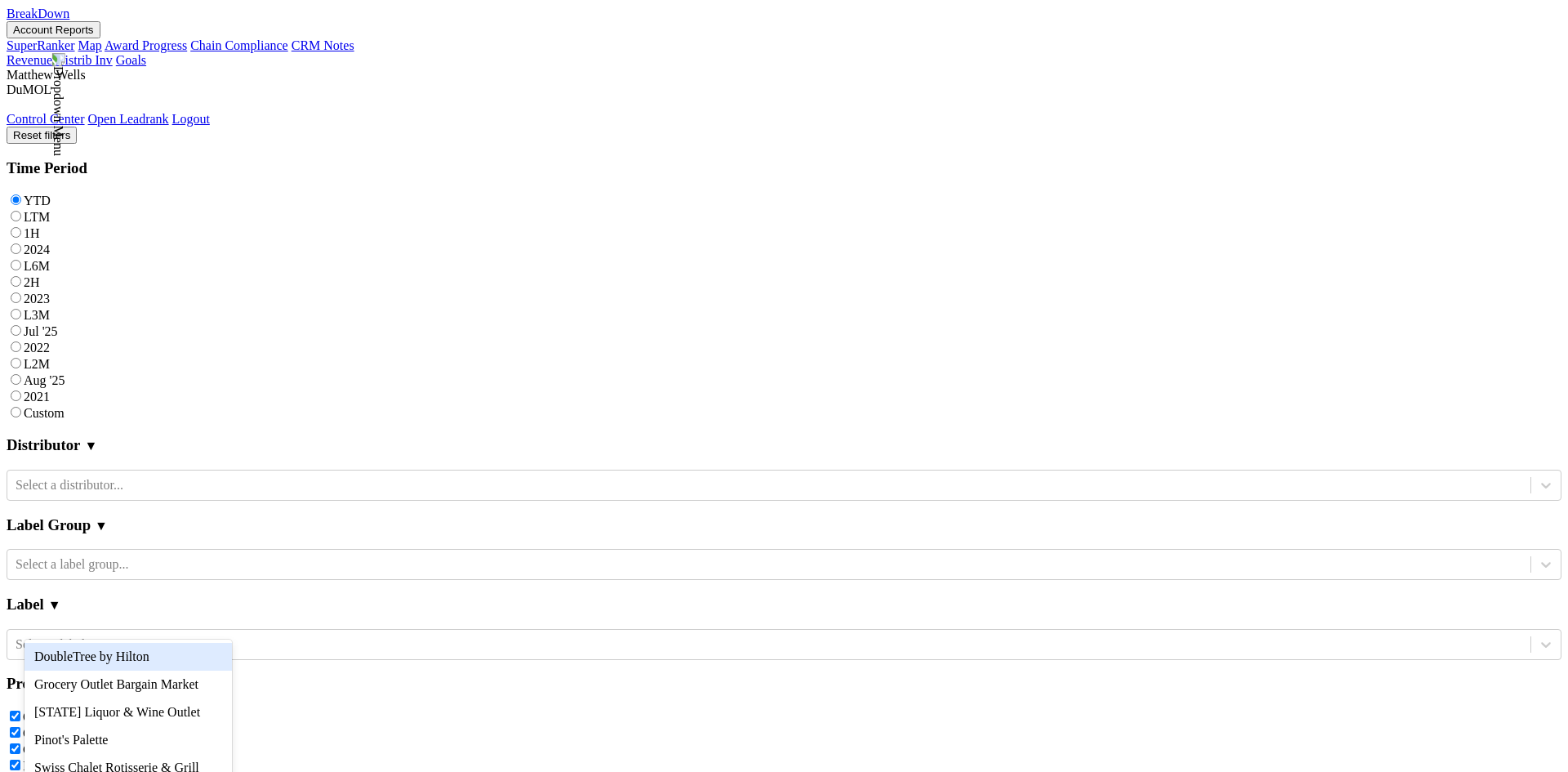 scroll, scrollTop: 29, scrollLeft: 0, axis: vertical 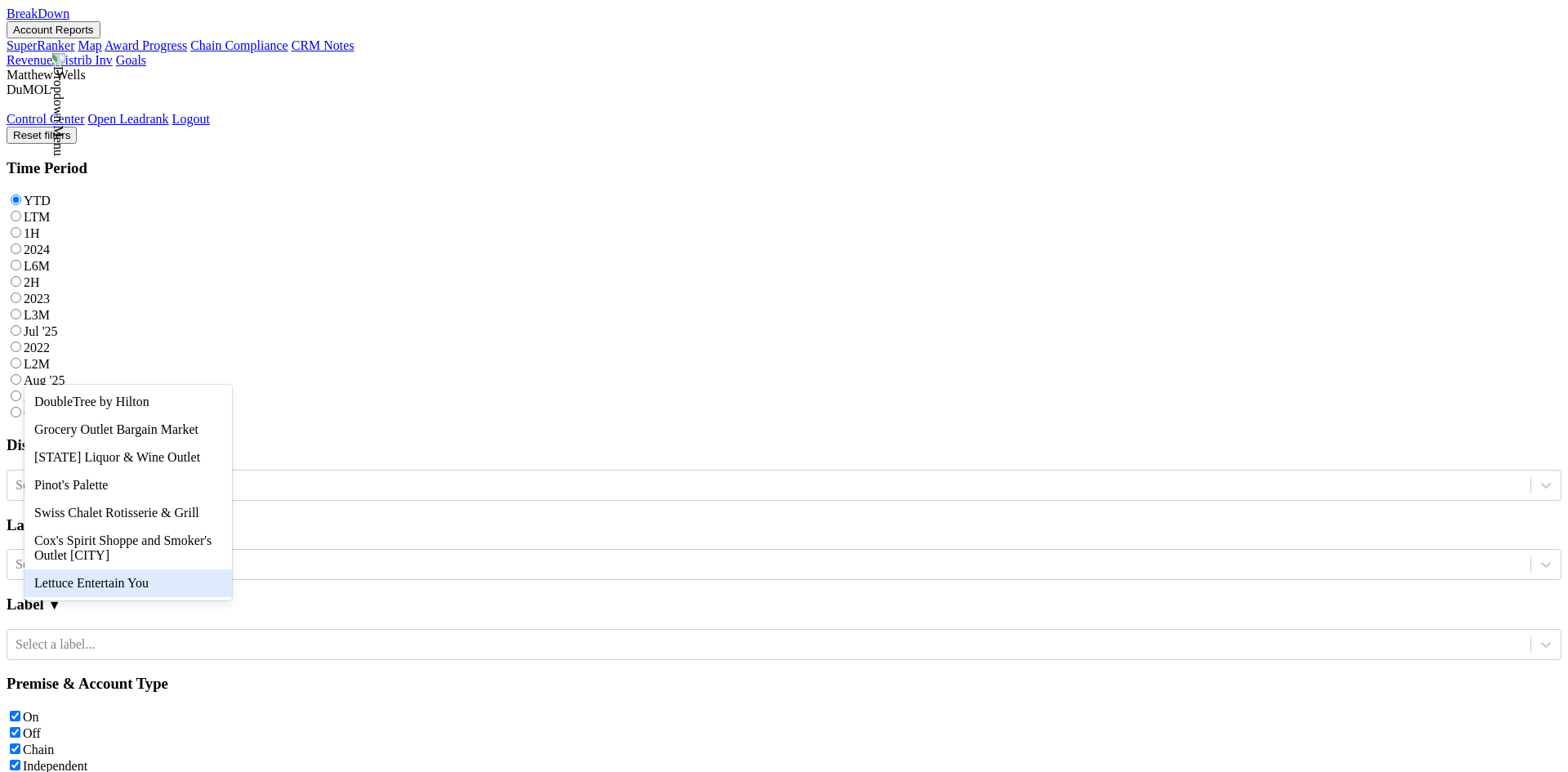 click on "Lettuce Entertain You" at bounding box center [128, 583] 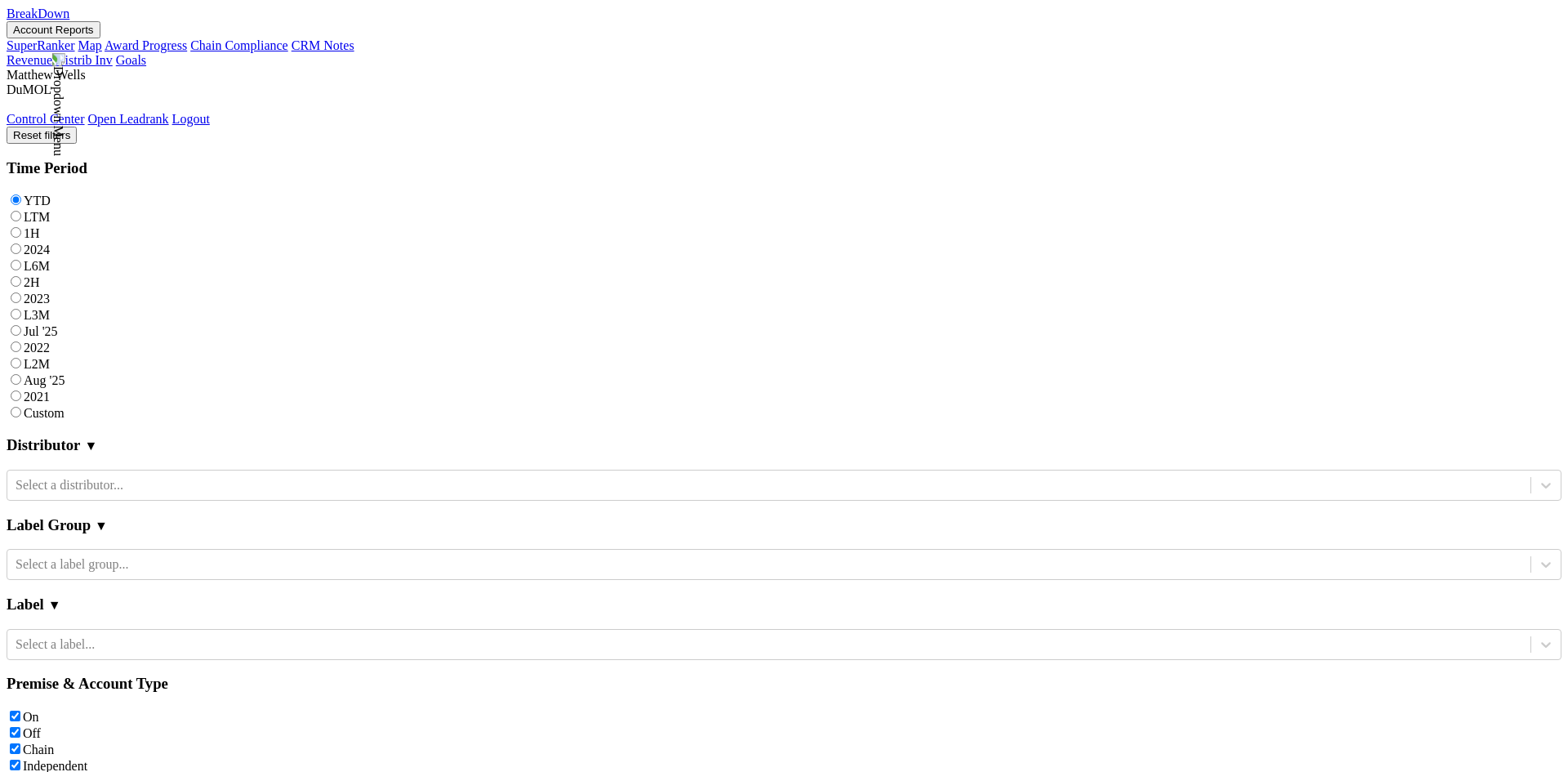 scroll, scrollTop: 0, scrollLeft: 0, axis: both 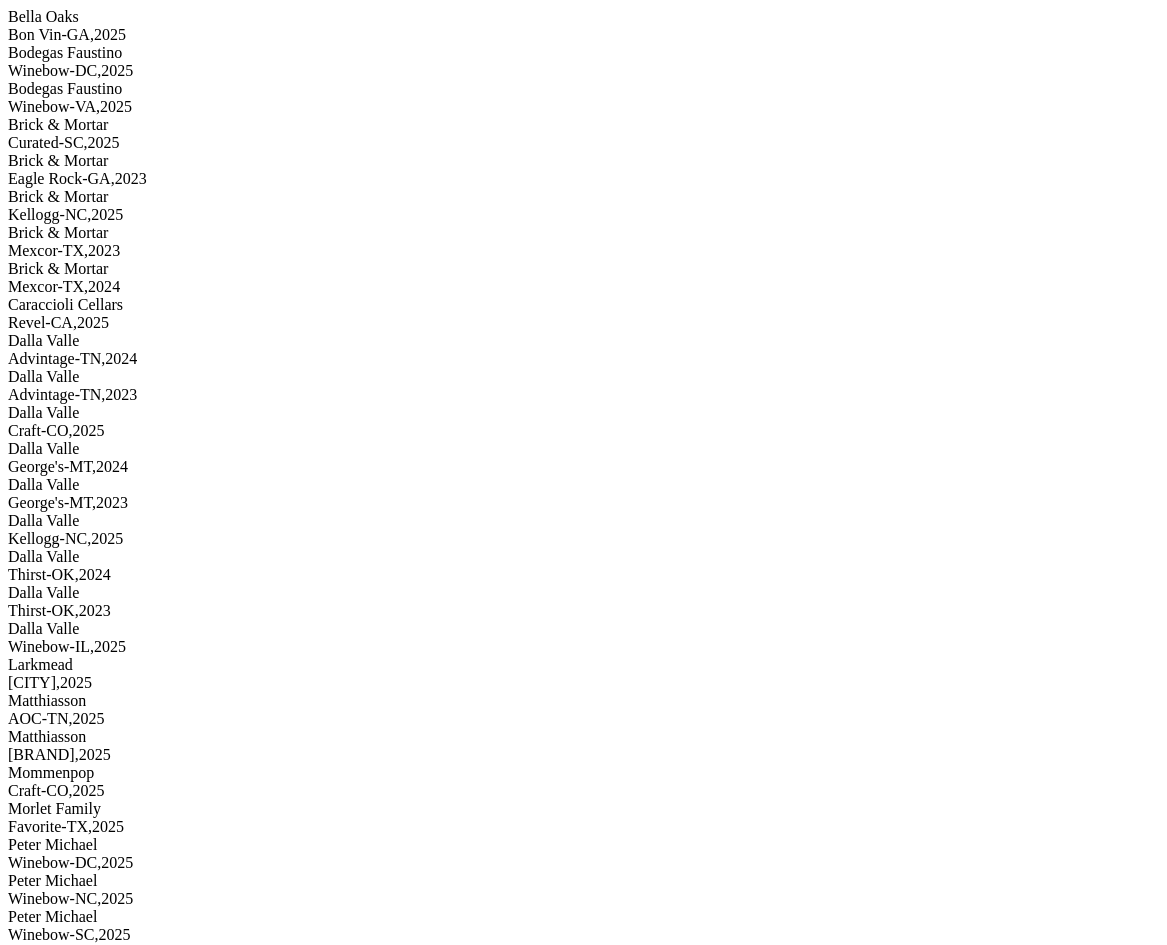click on "Bodegas Faustino" at bounding box center [583, 53] 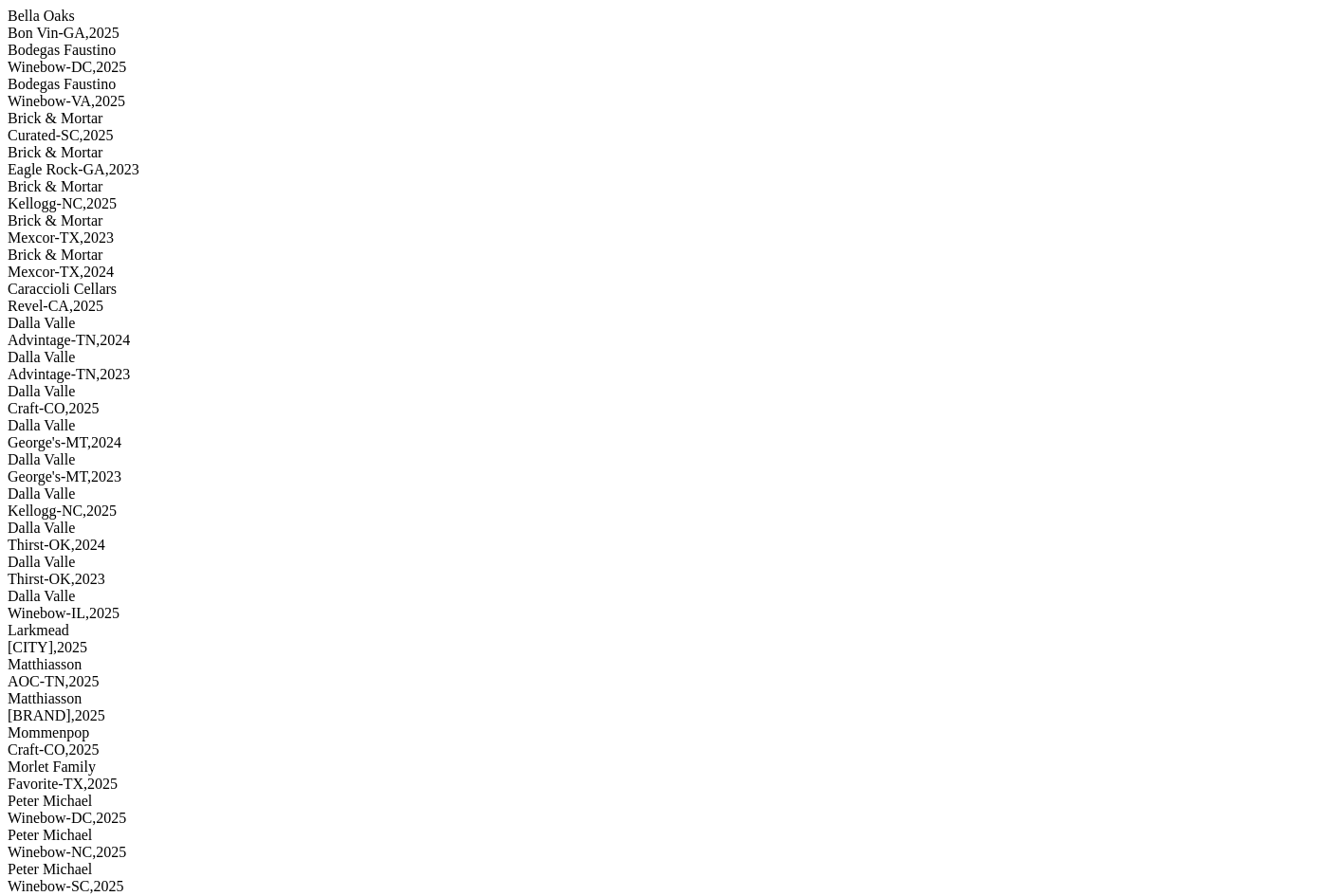 click on "[BRAND_NAME] [BRAND_NAME], [BRAND_NAME]..." at bounding box center [662, 2040] 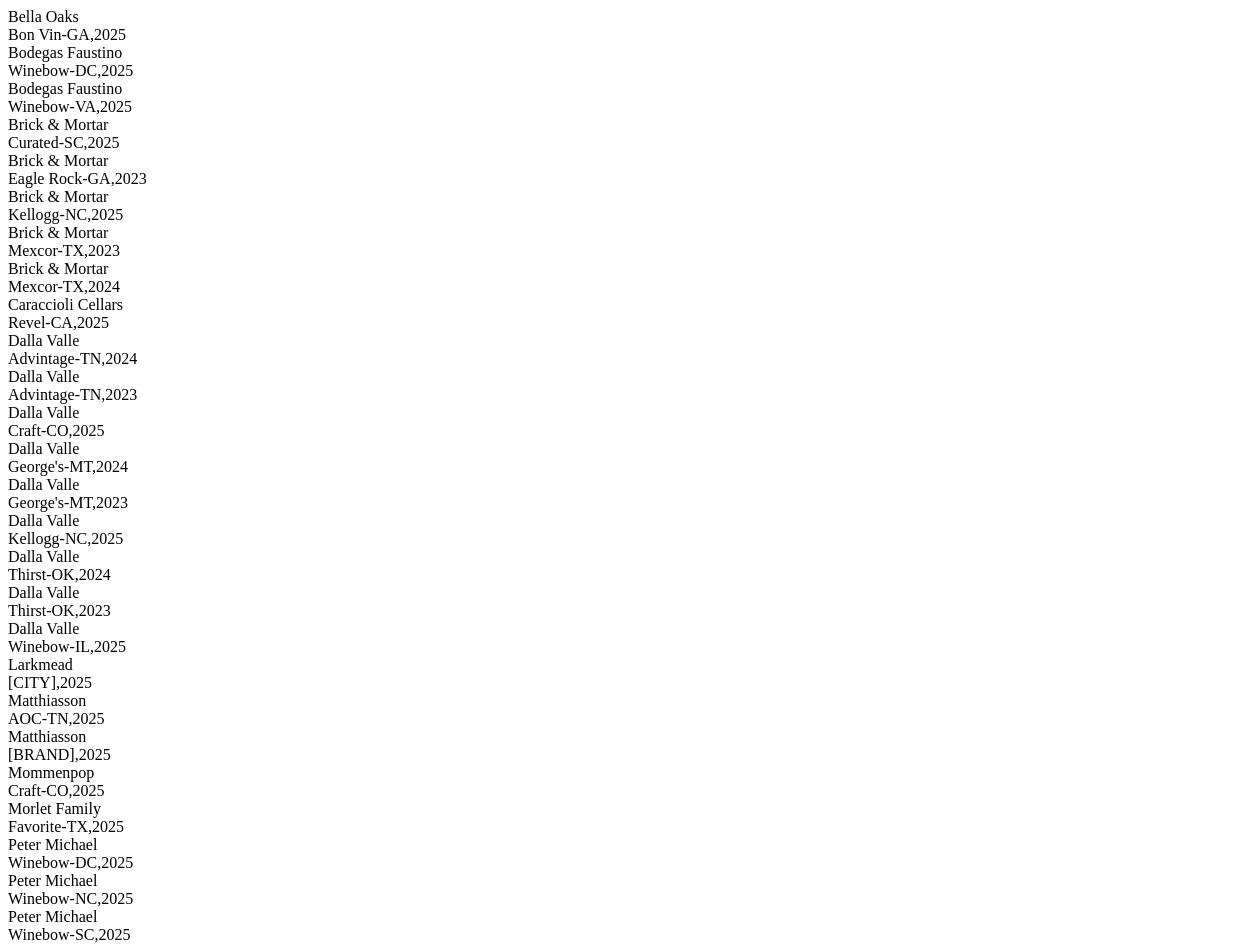 drag, startPoint x: 1258, startPoint y: 282, endPoint x: 1231, endPoint y: 282, distance: 27 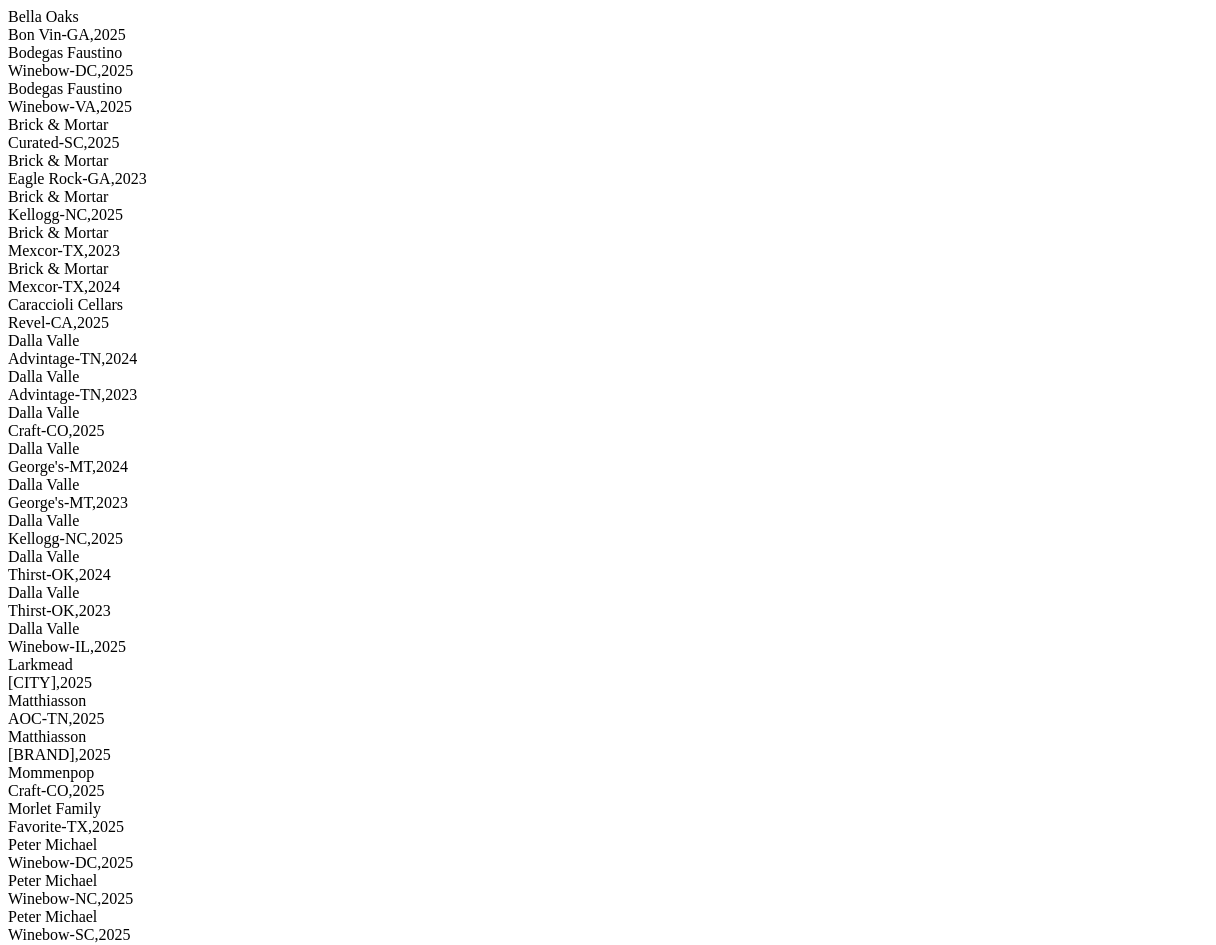 scroll, scrollTop: 978, scrollLeft: 0, axis: vertical 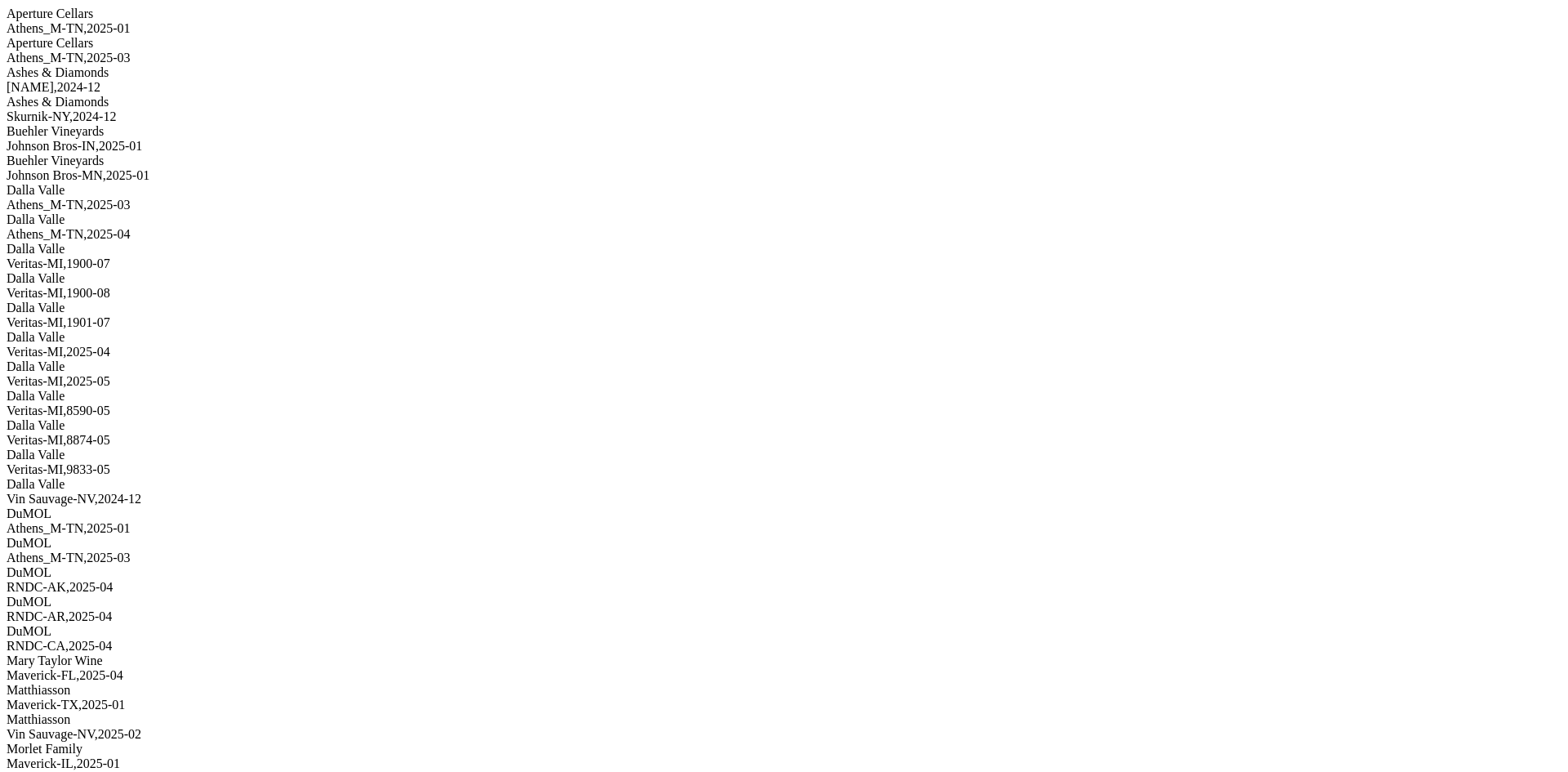 click on "Aperture Cellars" at bounding box center (784, 43) 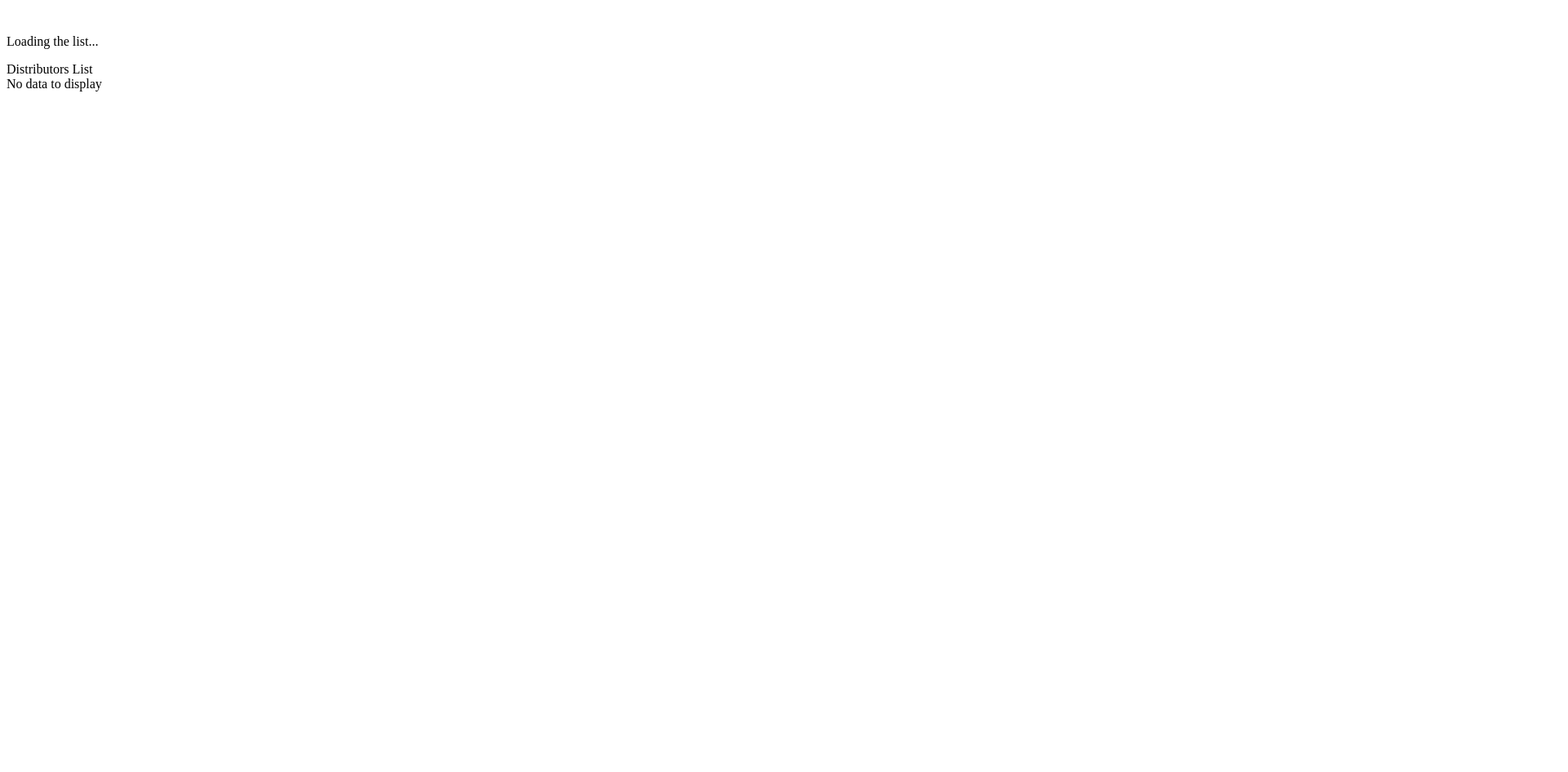 scroll, scrollTop: 0, scrollLeft: 0, axis: both 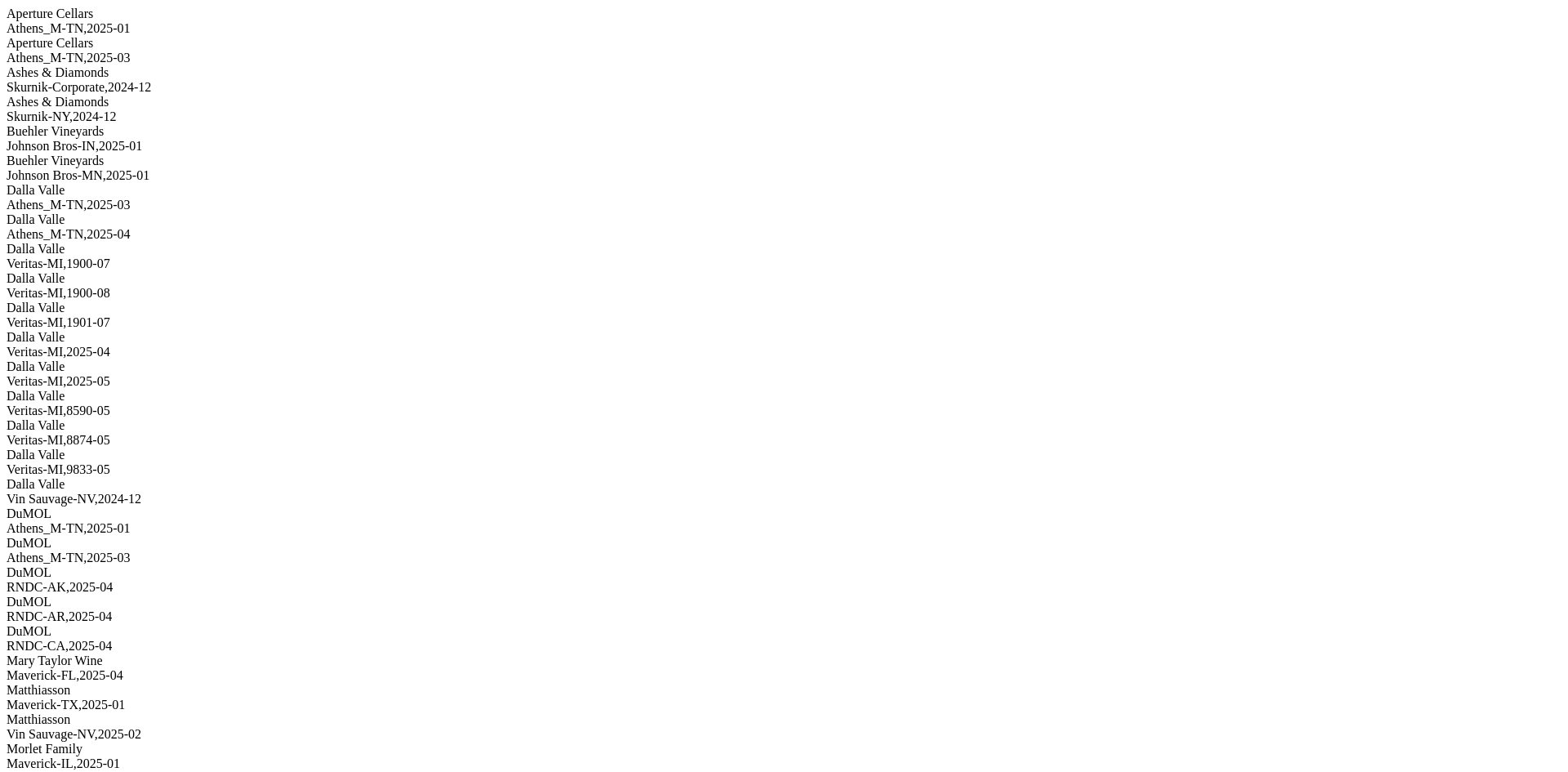 click on "Johnson Bros-MN ,  2025 - 01" at bounding box center [784, 176] 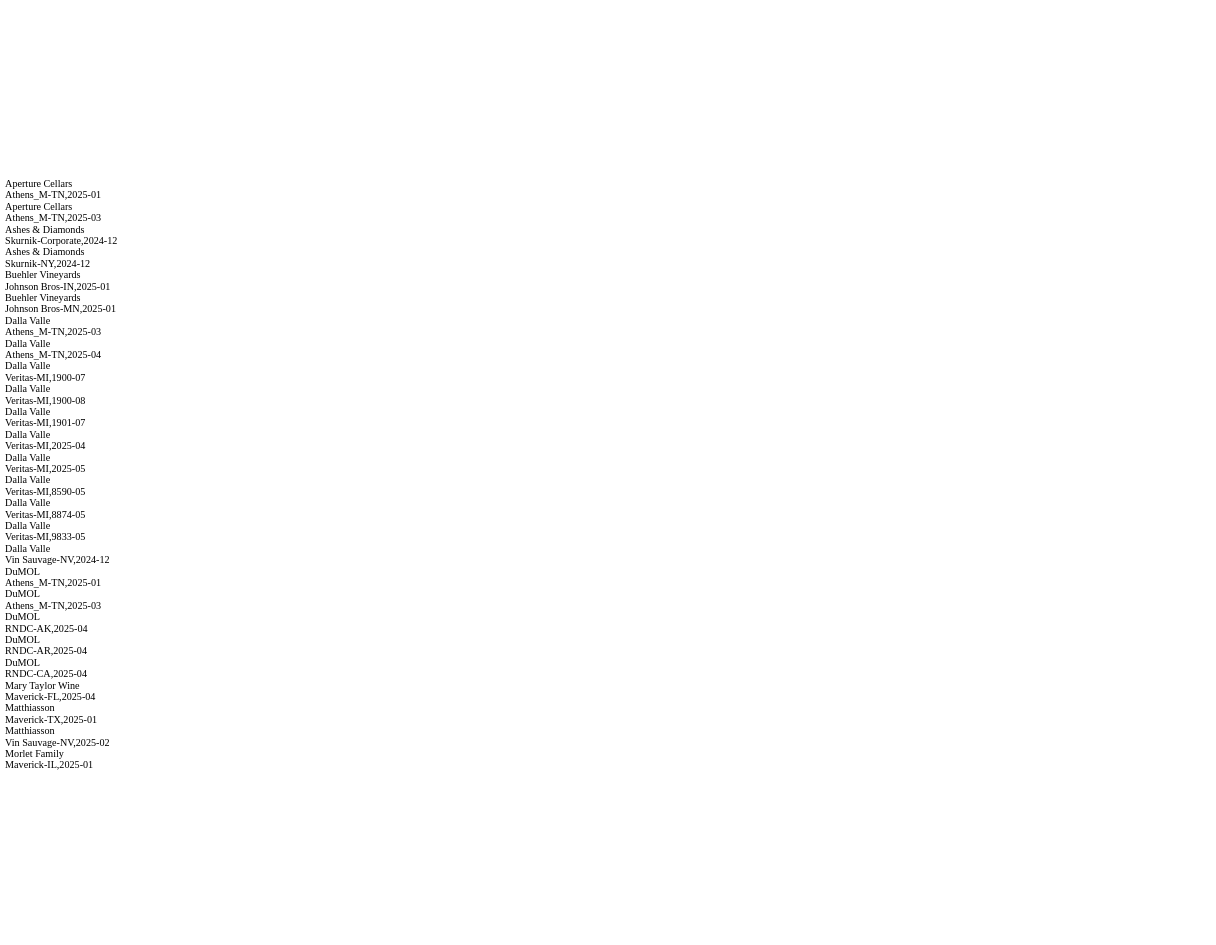 scroll, scrollTop: 336, scrollLeft: 0, axis: vertical 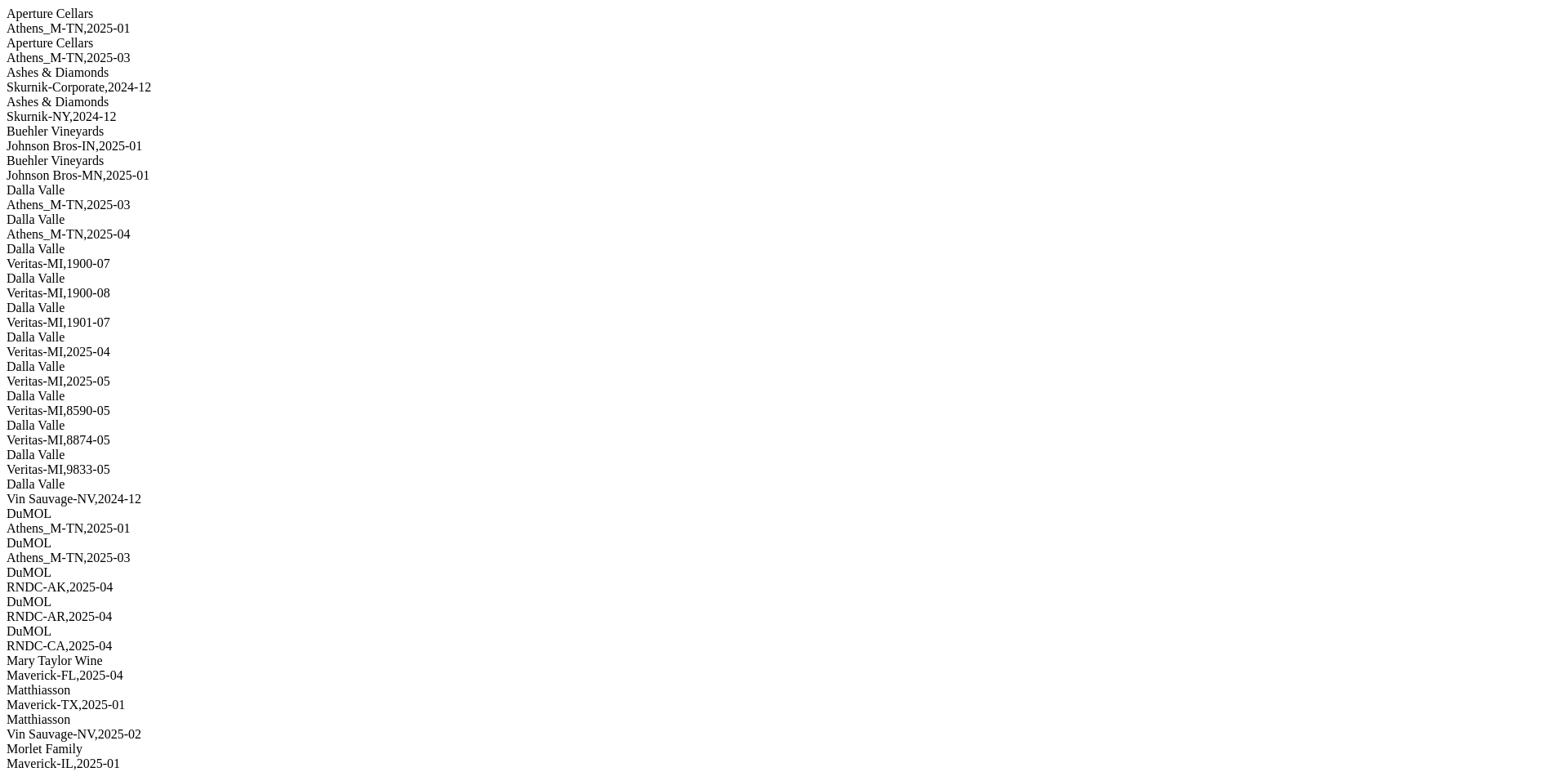 click on "-" at bounding box center [11, 1734] 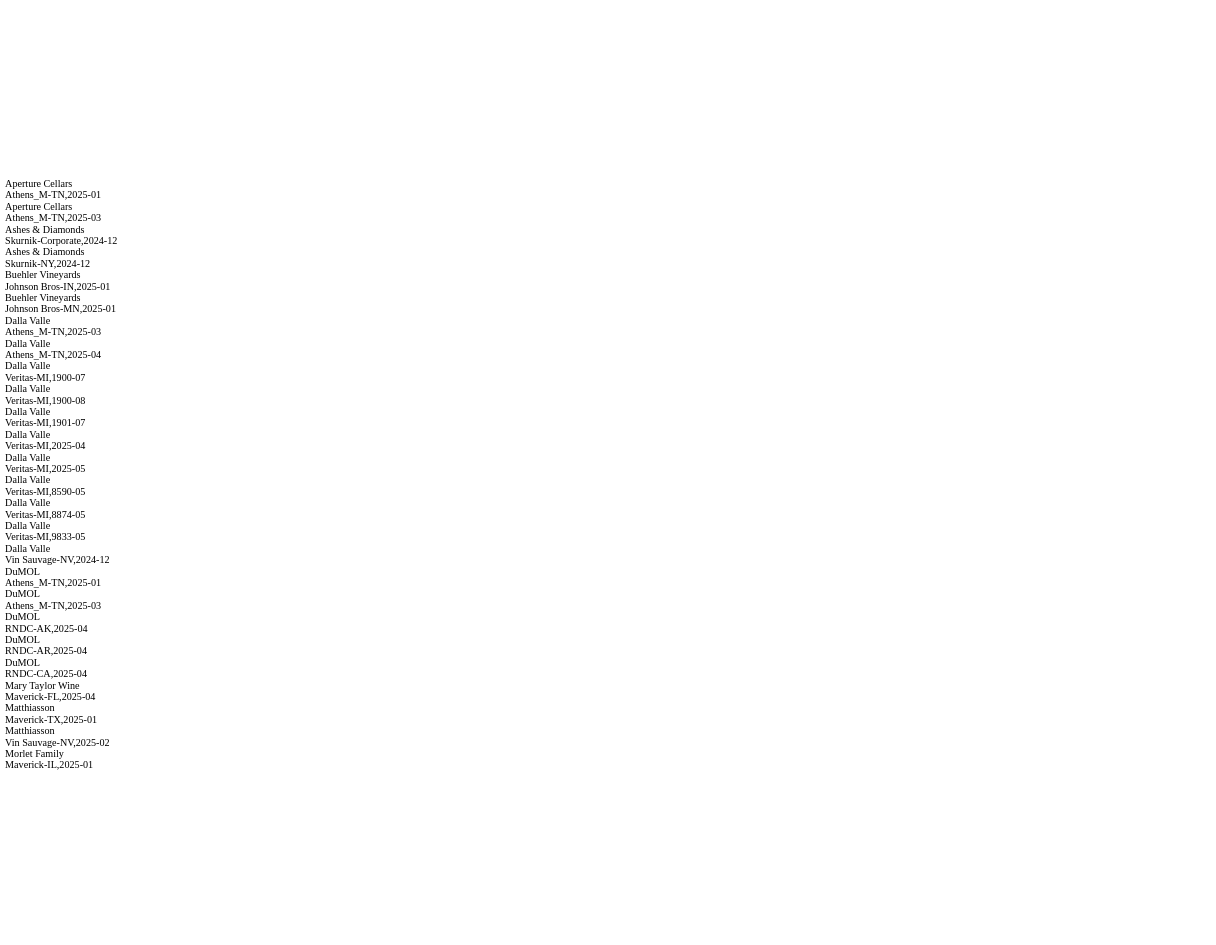 scroll, scrollTop: 384, scrollLeft: 0, axis: vertical 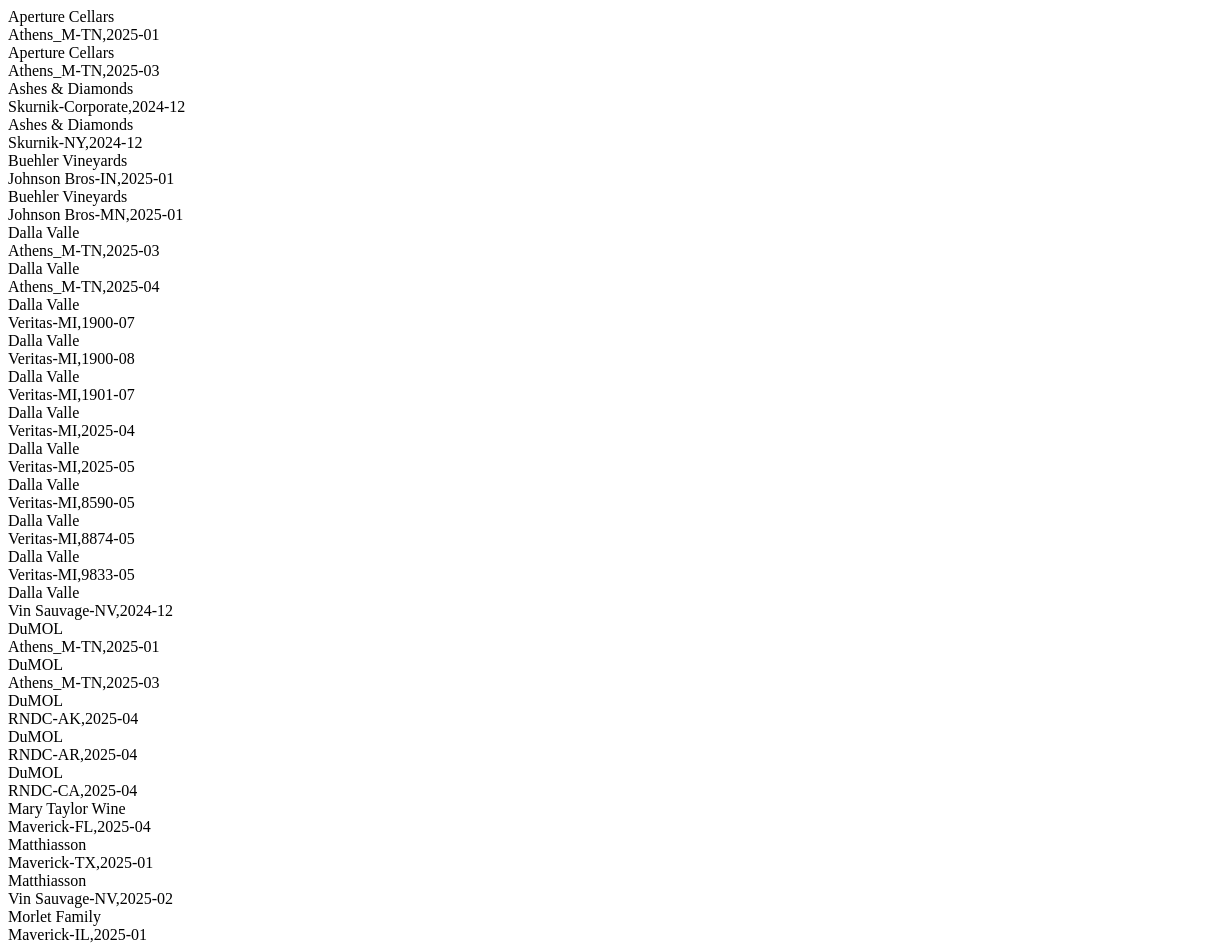 click on "-" at bounding box center (29, 2132) 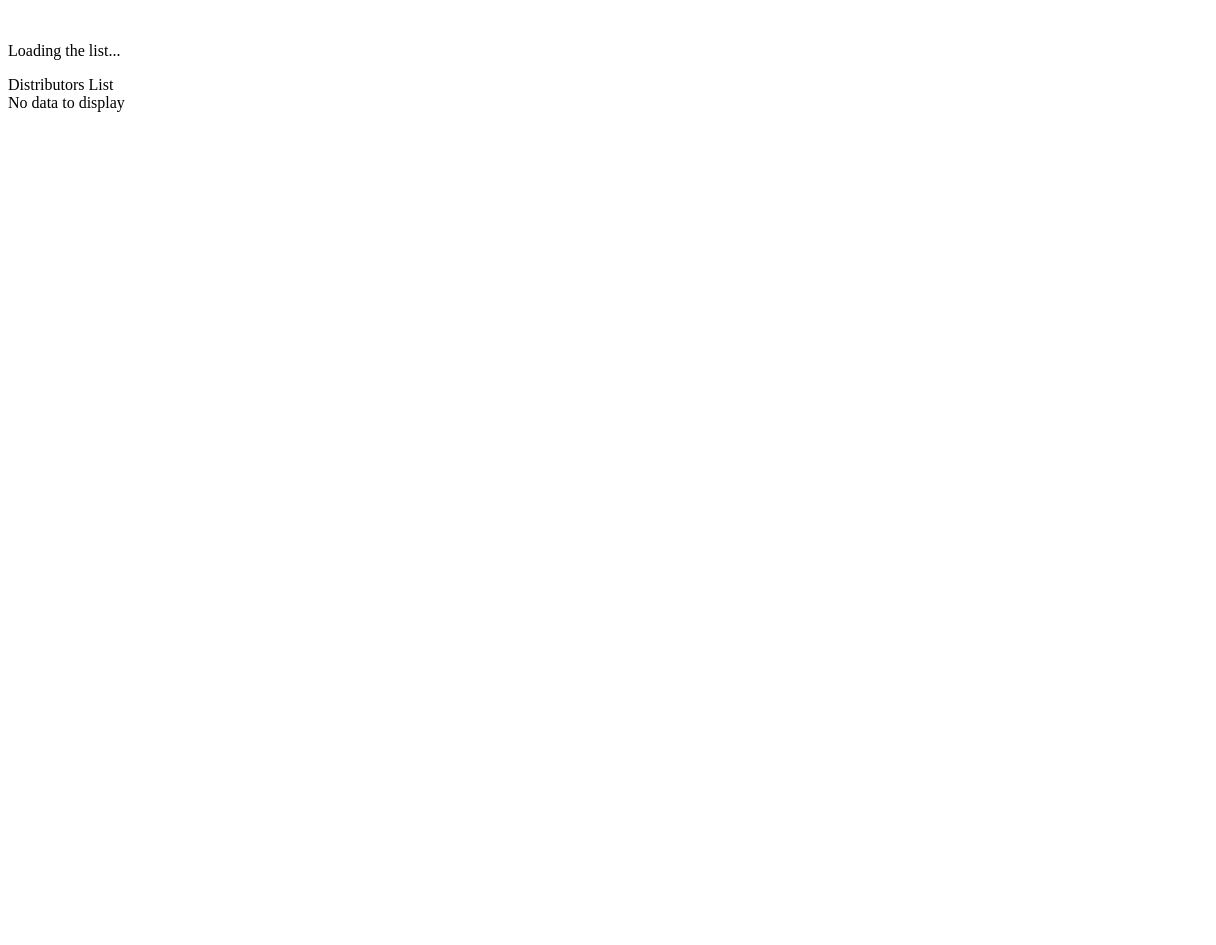 scroll, scrollTop: 0, scrollLeft: 0, axis: both 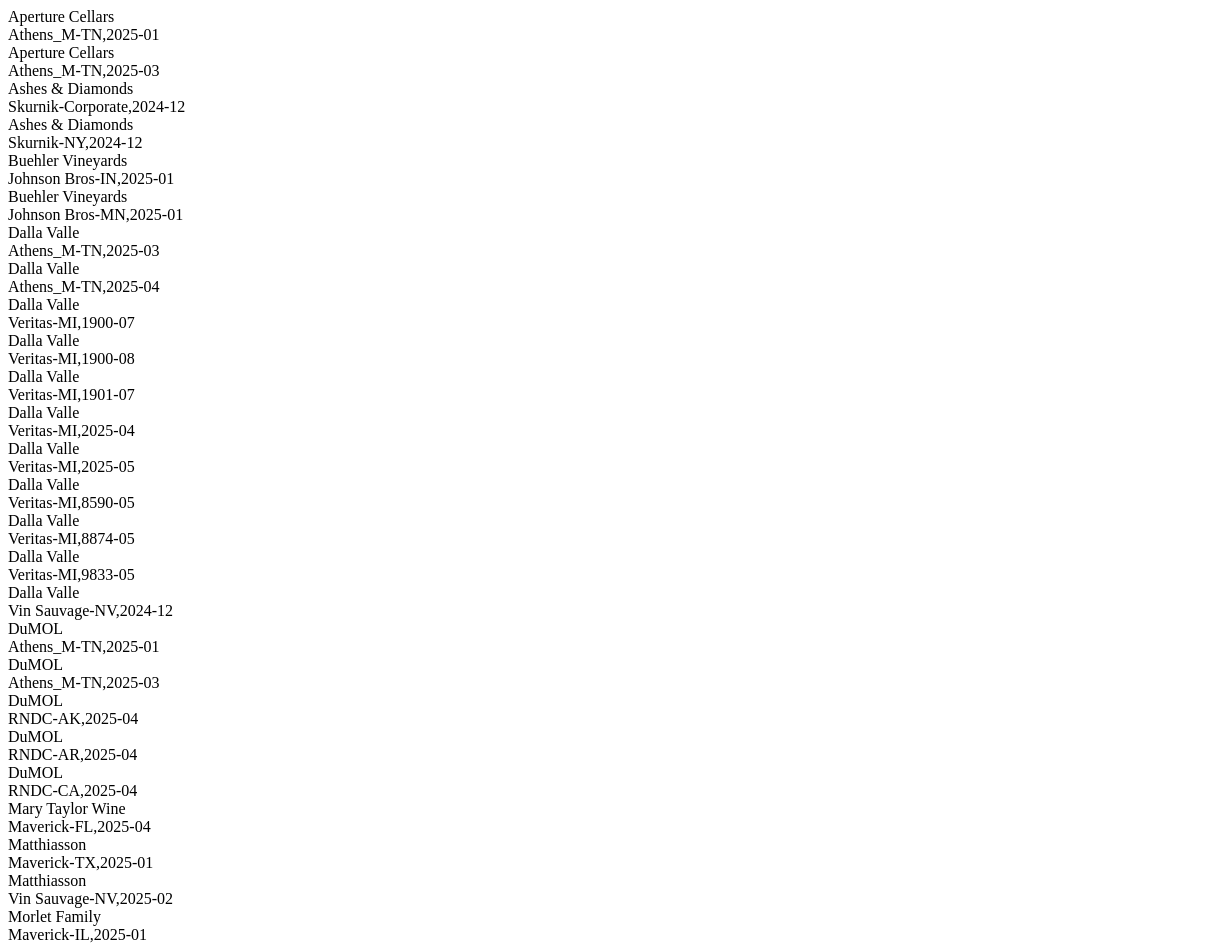 click on "Ashes & Diamonds" at bounding box center (608, 125) 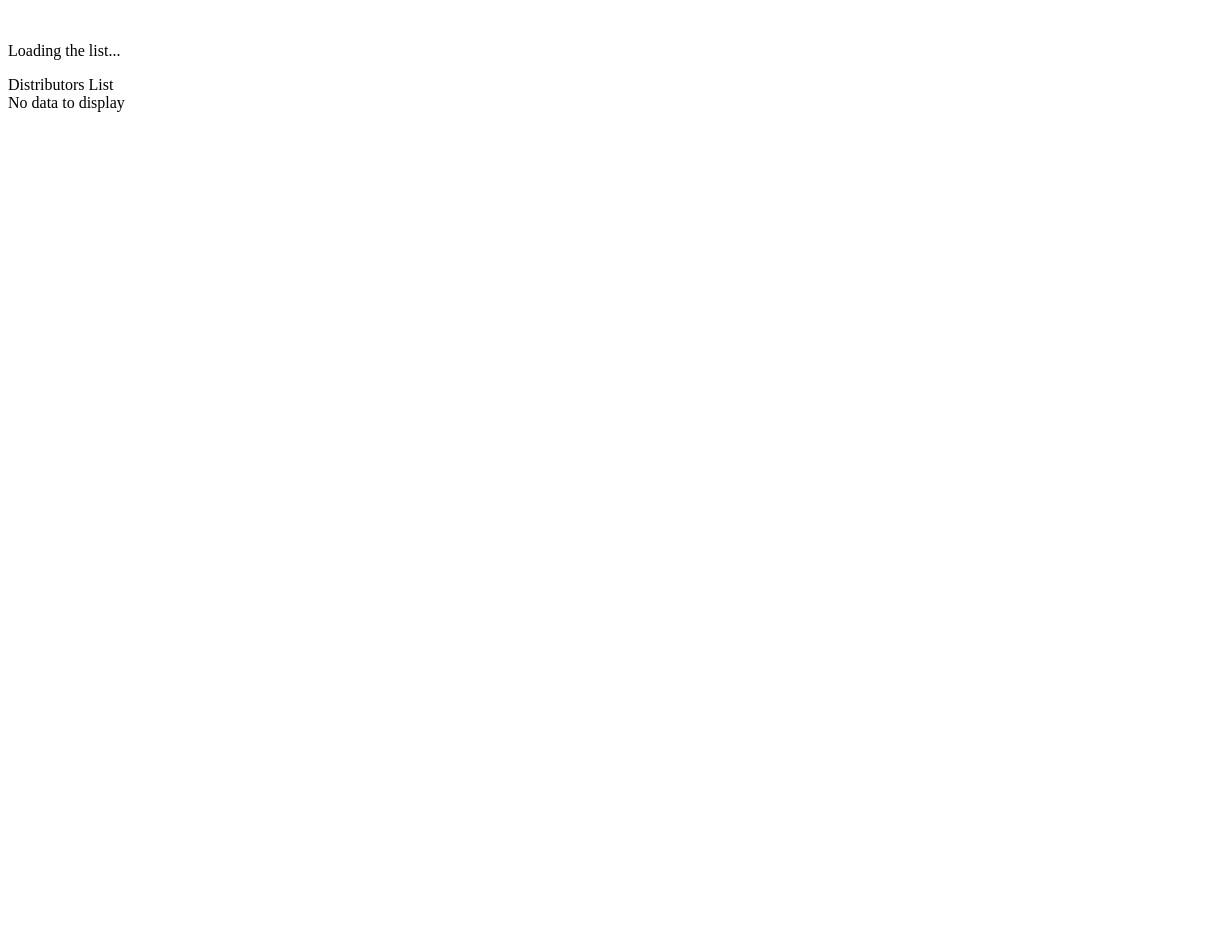 scroll, scrollTop: 0, scrollLeft: 0, axis: both 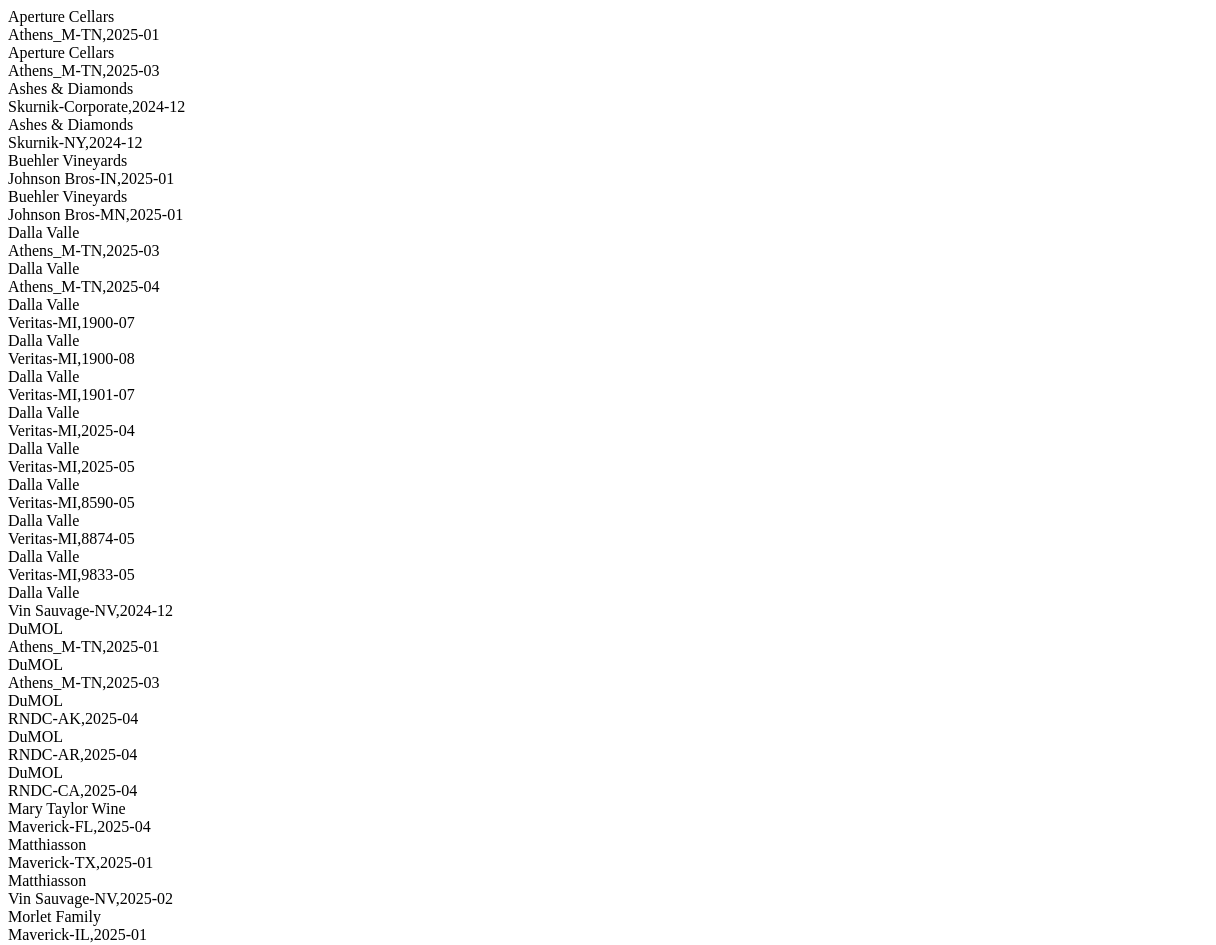 click on "[BRAND] [WINE_NAME], [YEAR] - [MONTH]" at bounding box center [608, 143] 